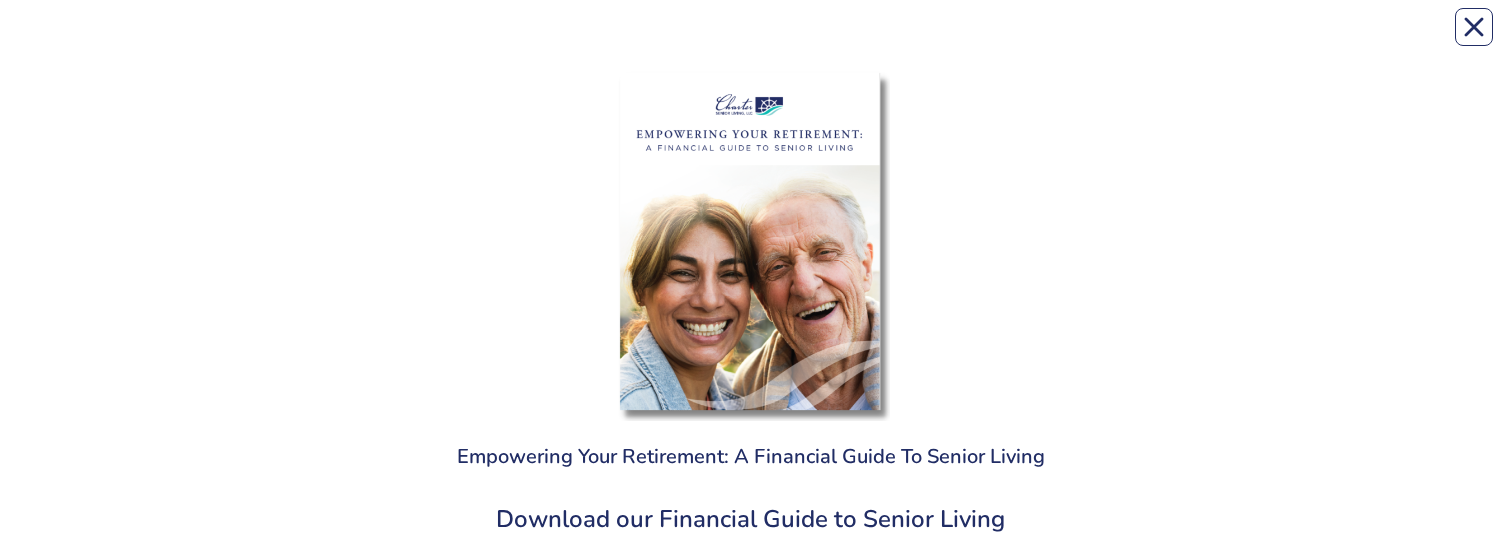 scroll, scrollTop: 0, scrollLeft: 0, axis: both 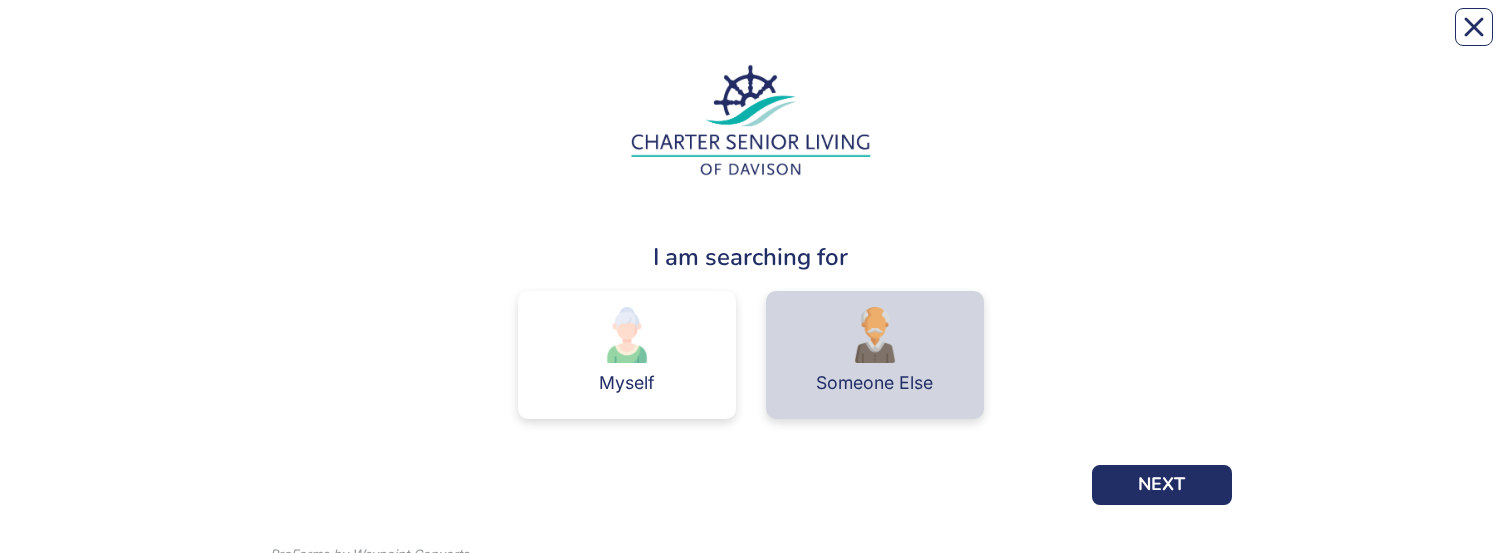 click at bounding box center (875, 335) 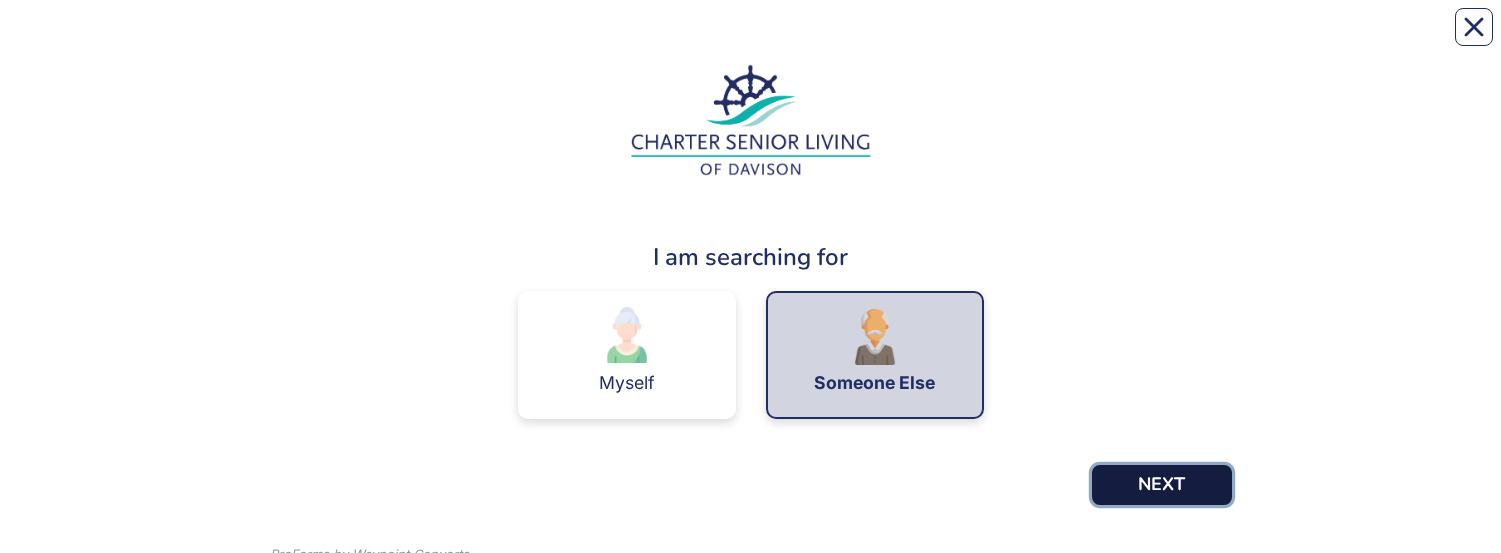 click on "NEXT" at bounding box center [1162, 485] 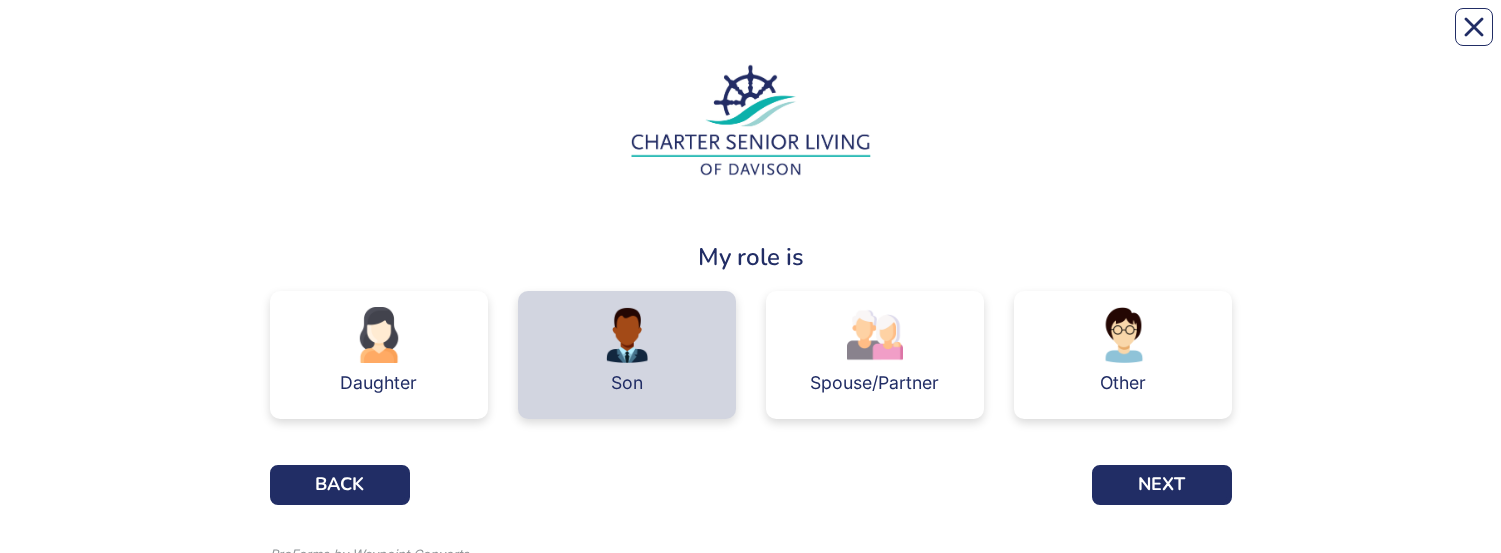 click at bounding box center (627, 335) 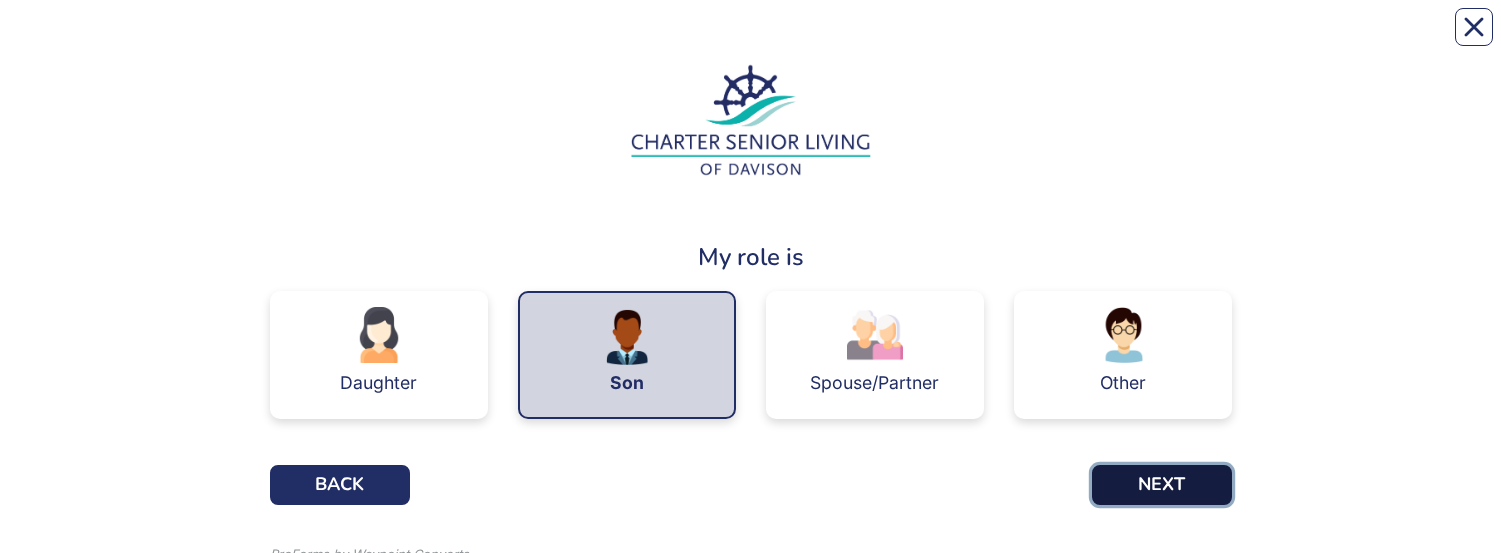 click on "NEXT" at bounding box center [1162, 485] 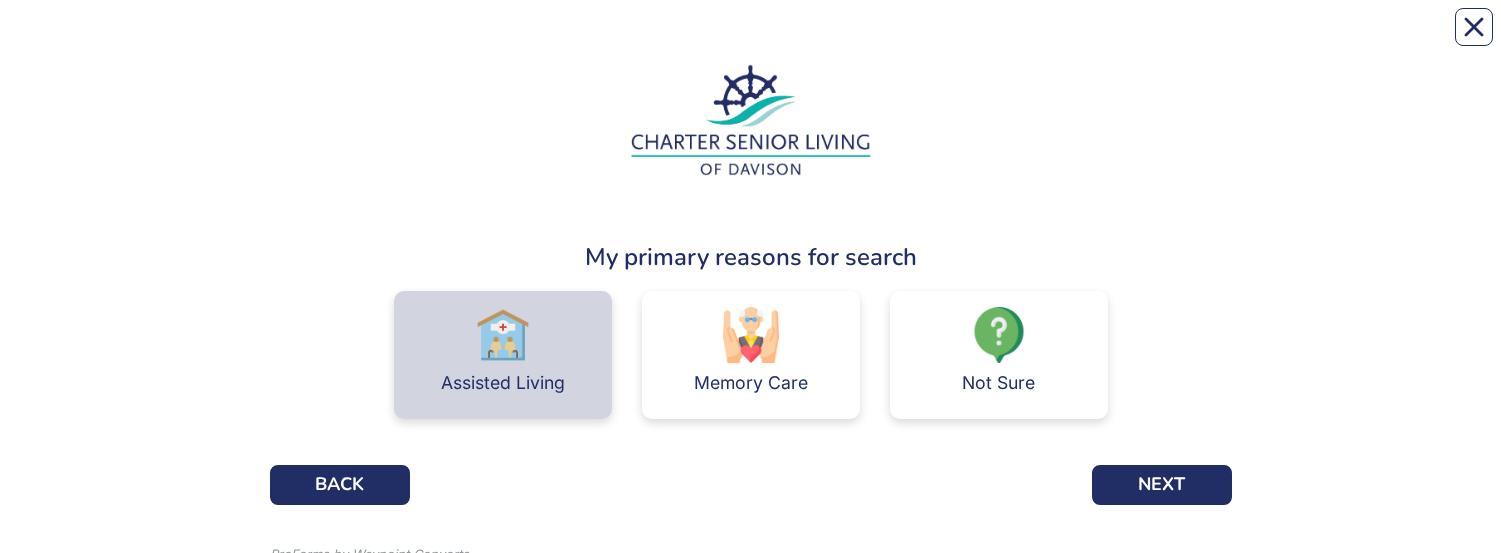 click on "Assisted Living" at bounding box center [503, 355] 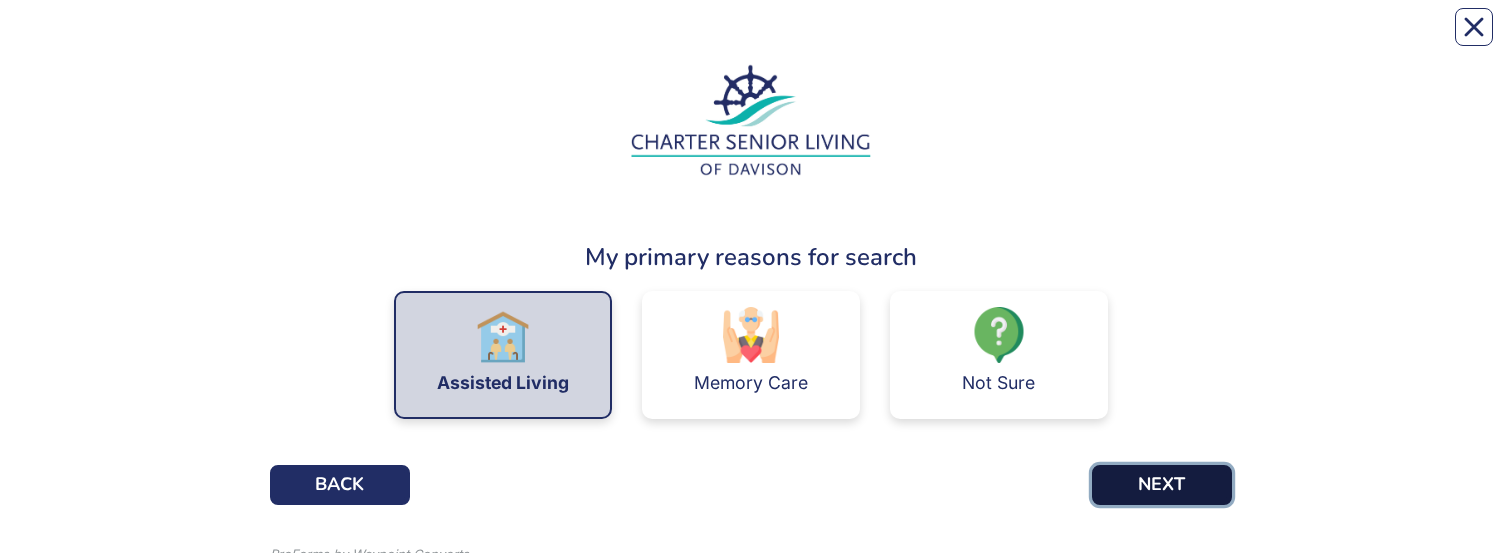 click on "NEXT" at bounding box center [1162, 485] 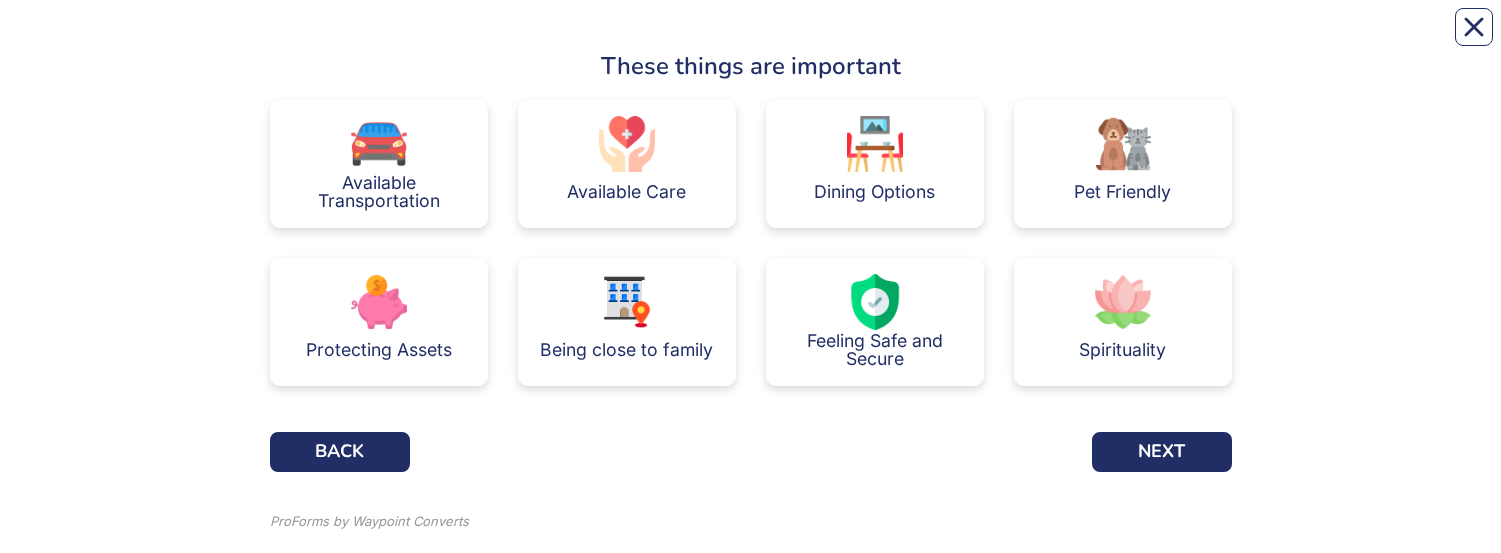 scroll, scrollTop: 199, scrollLeft: 0, axis: vertical 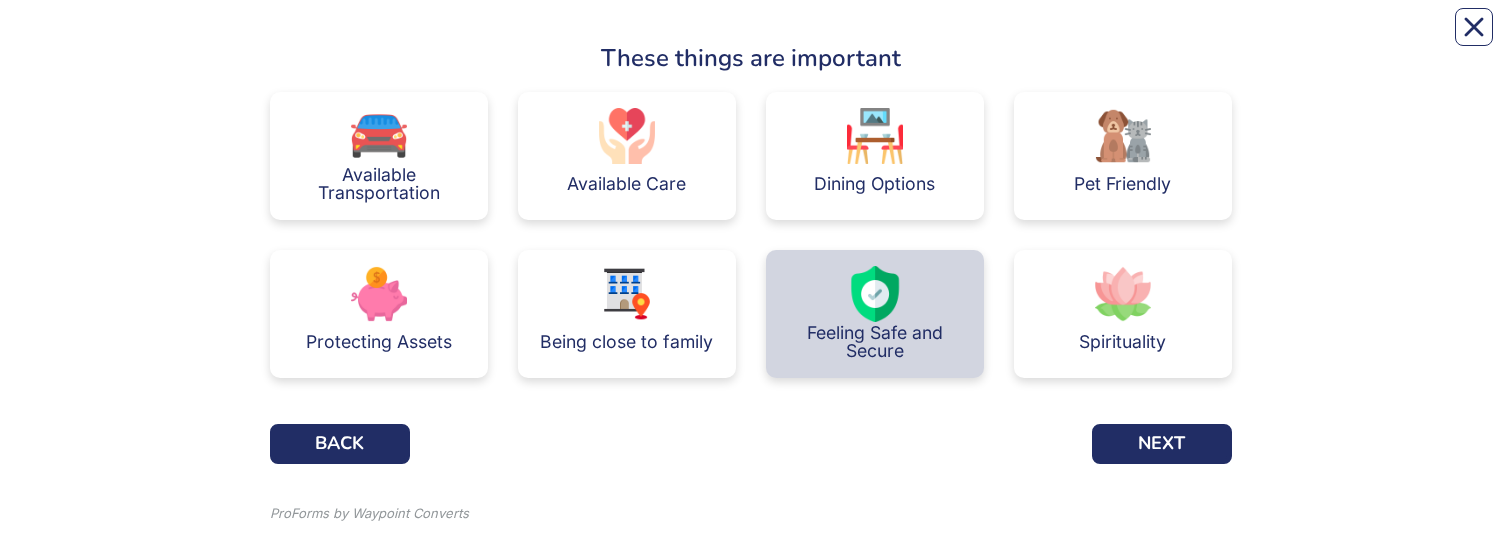click at bounding box center [875, 294] 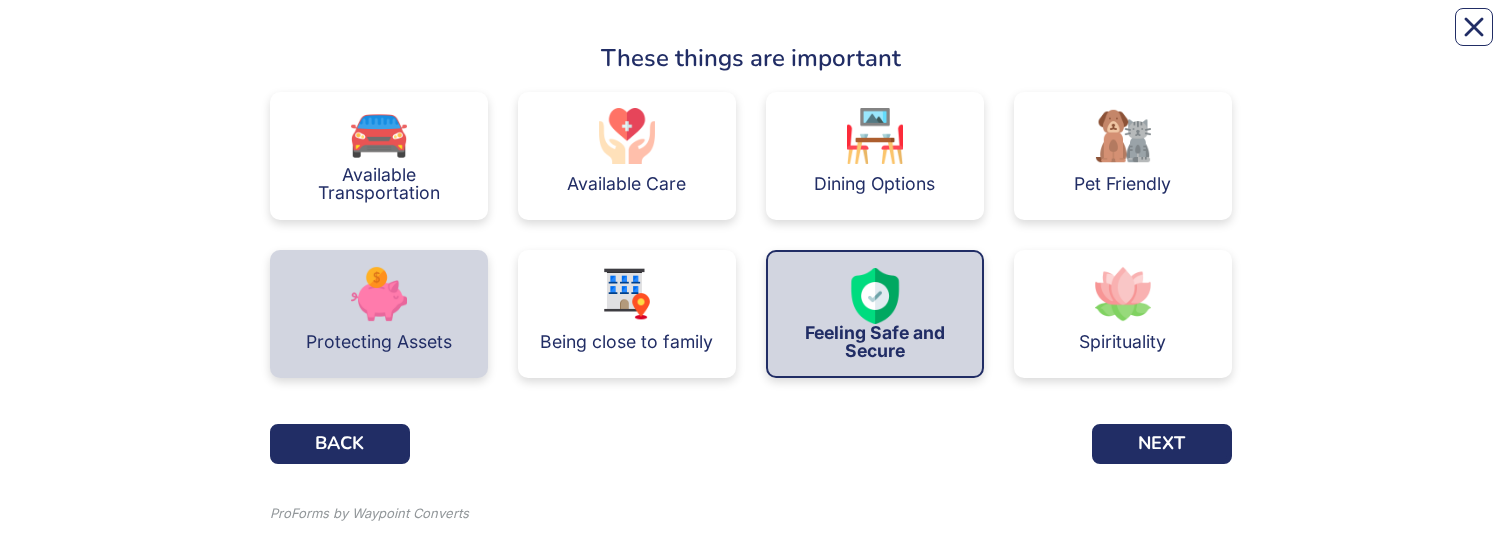 click on "Protecting Assets" at bounding box center (379, 342) 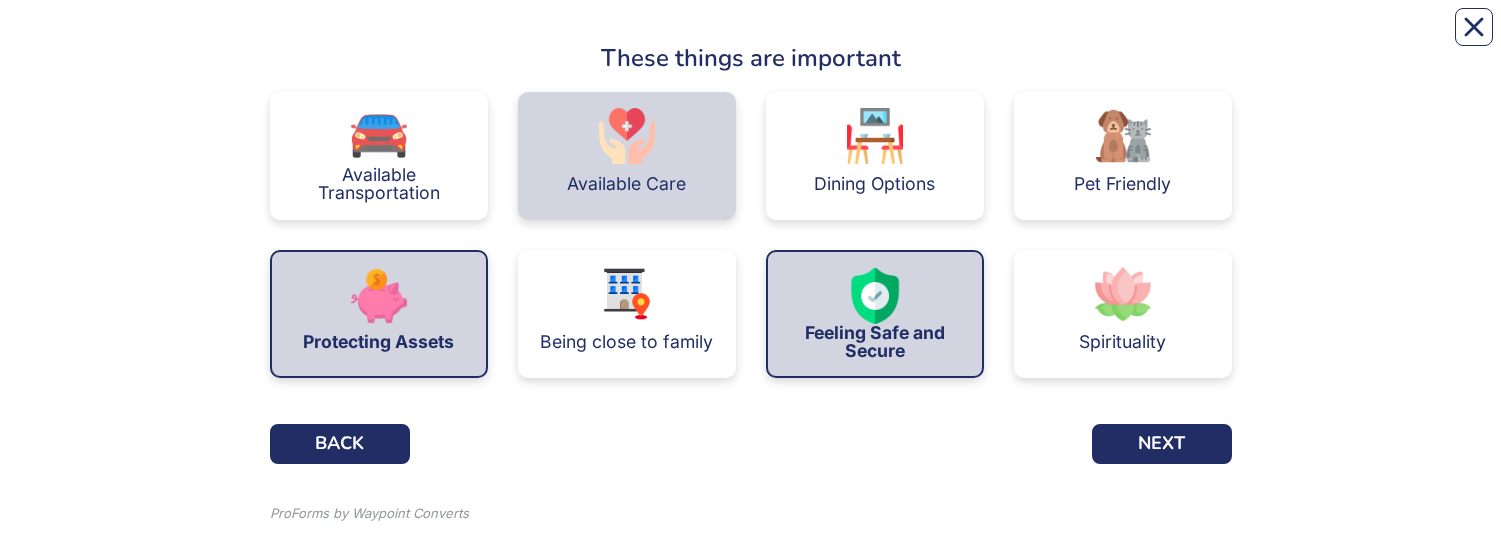 click on "Available Care" at bounding box center [627, 156] 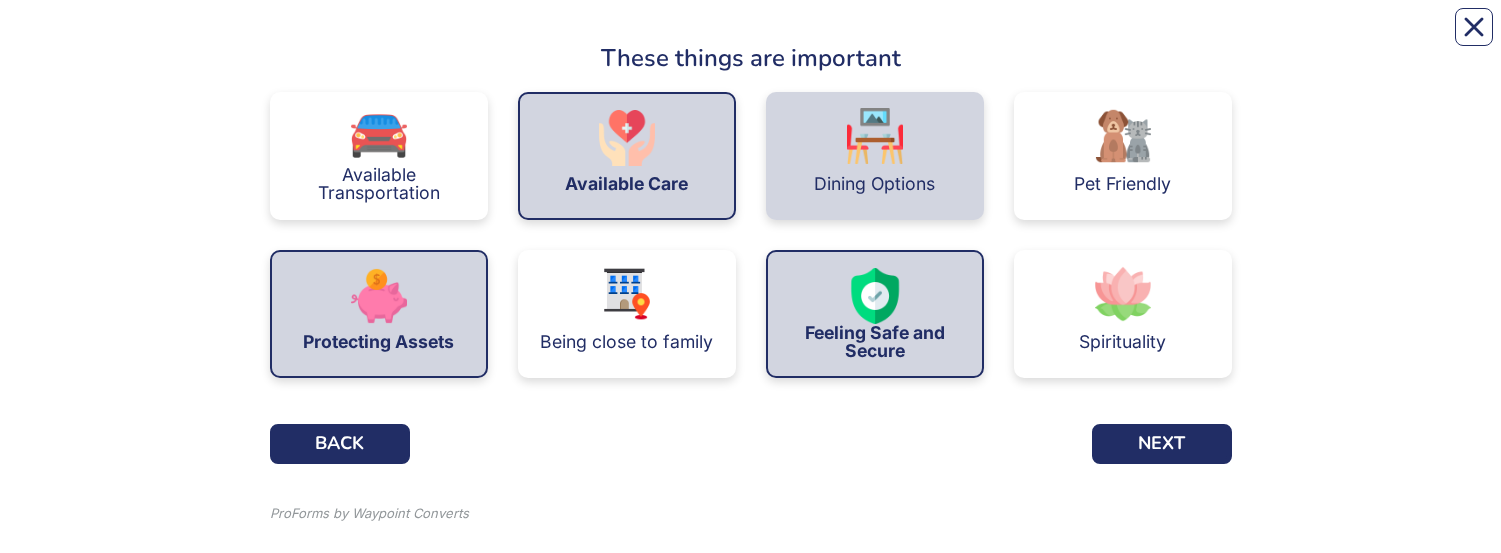 click at bounding box center [875, 136] 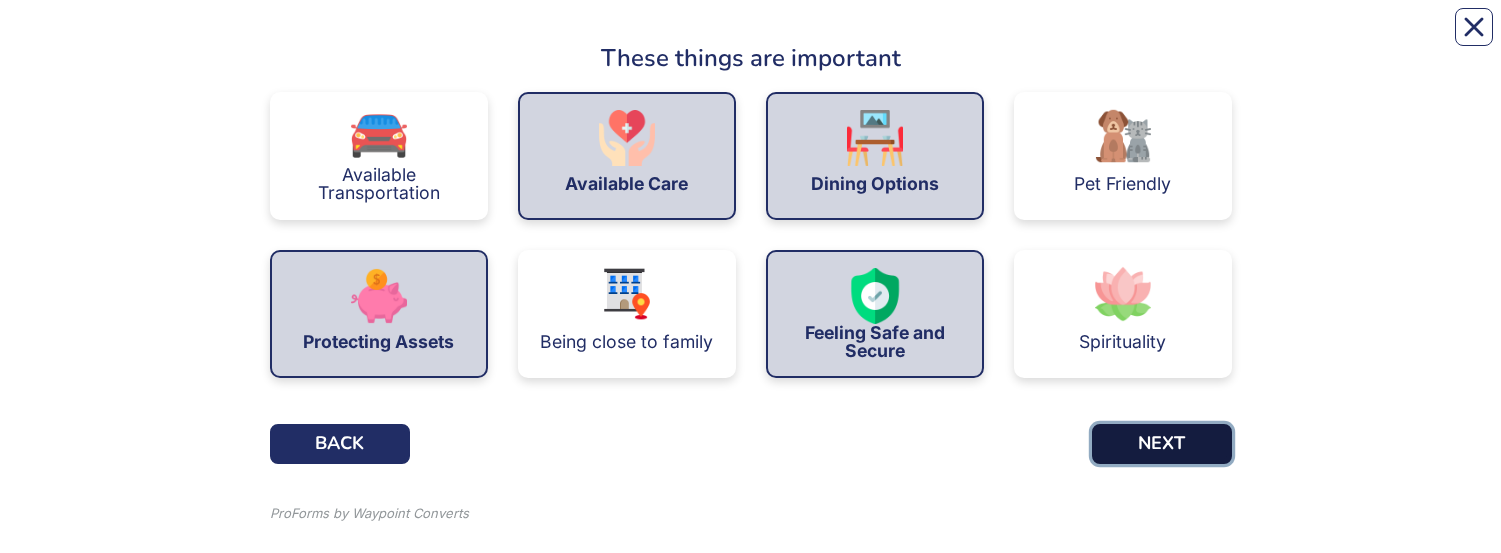 click on "NEXT" at bounding box center (1162, 444) 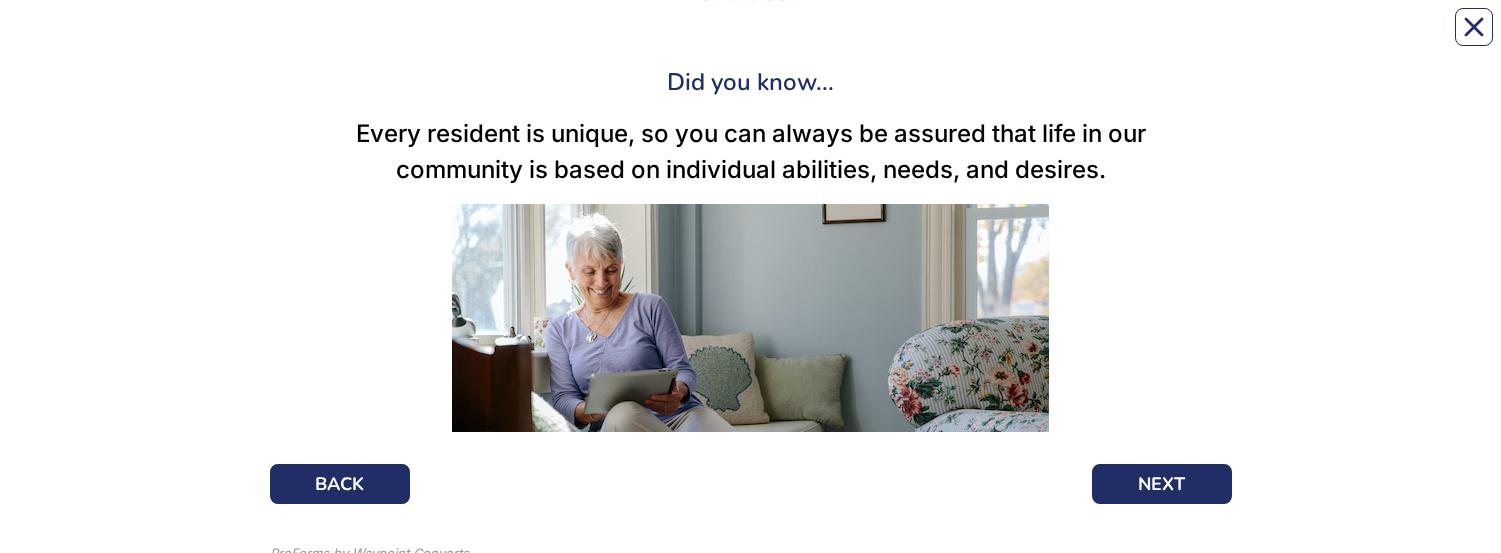 scroll, scrollTop: 250, scrollLeft: 0, axis: vertical 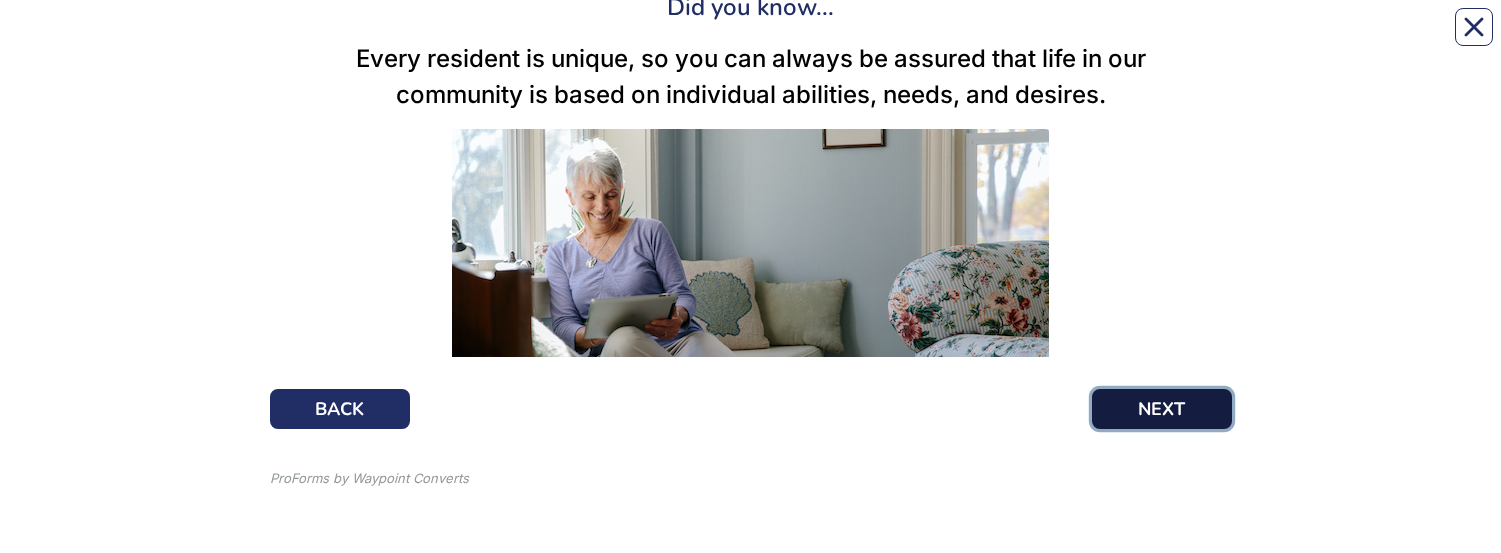 click on "NEXT" at bounding box center [1162, 409] 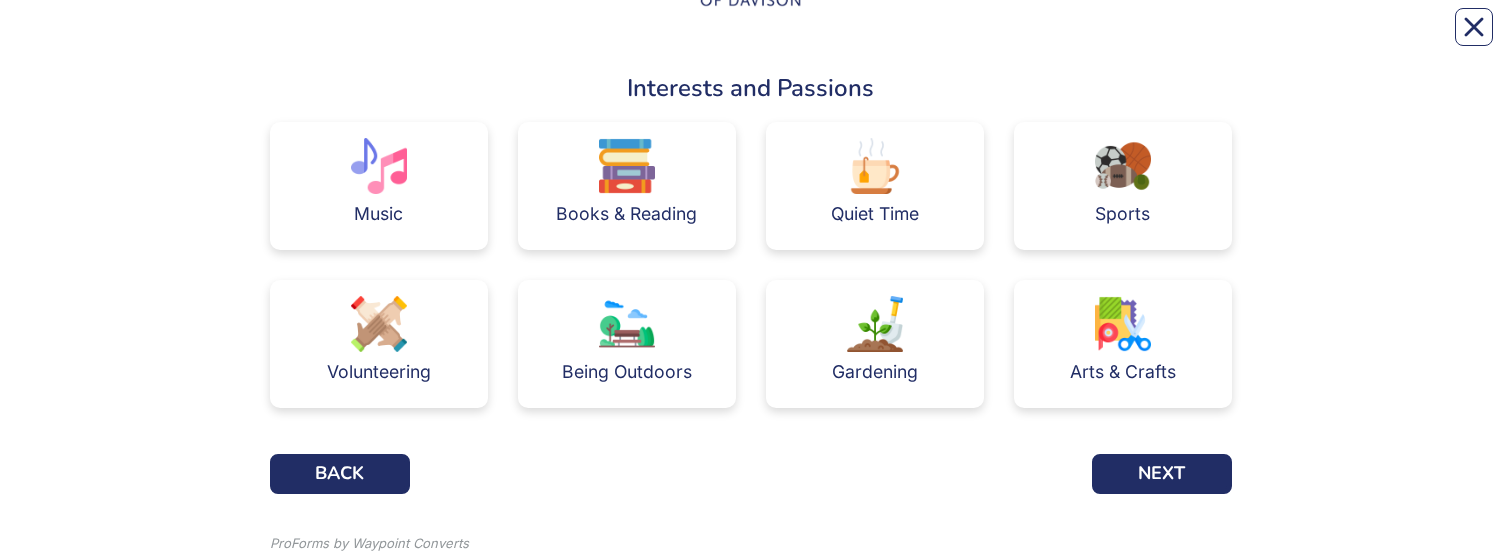 scroll, scrollTop: 199, scrollLeft: 0, axis: vertical 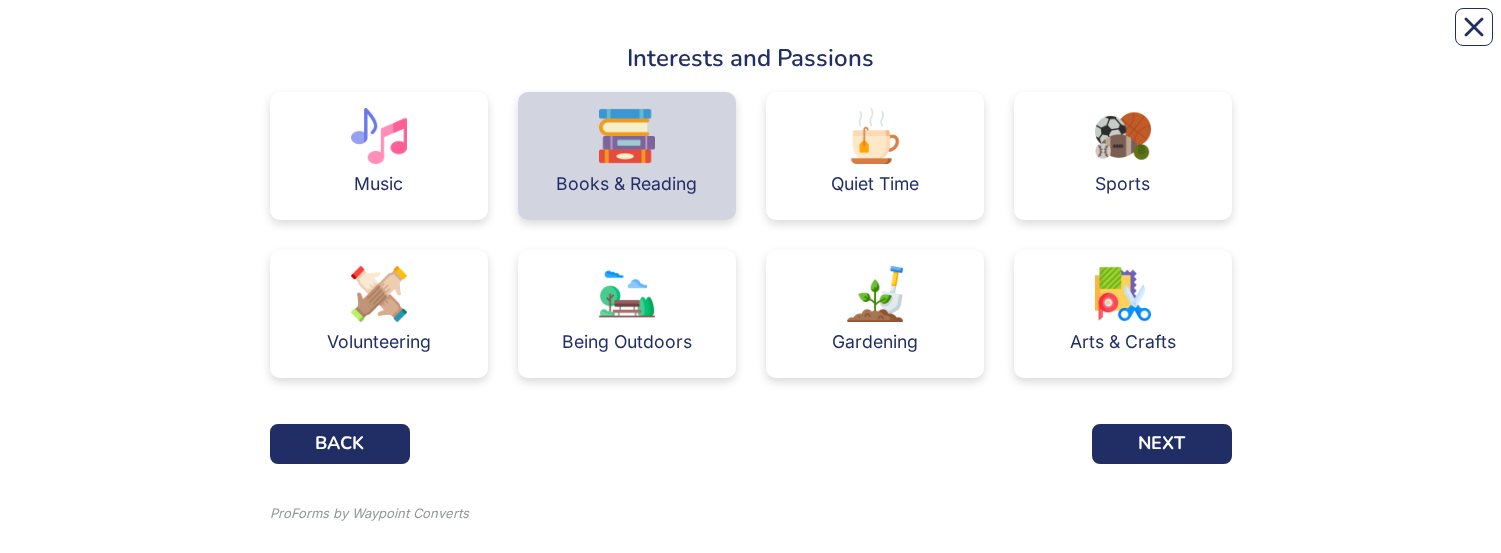 click on "Books & Reading" at bounding box center [627, 156] 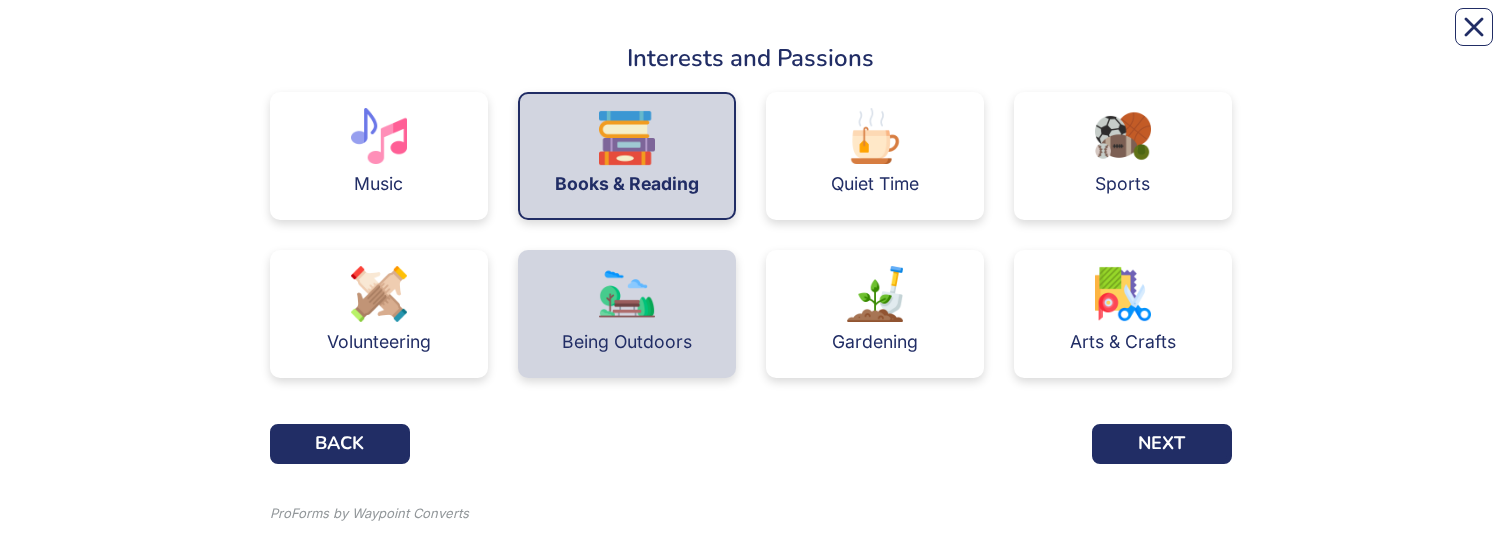 click on "Being Outdoors" at bounding box center [627, 314] 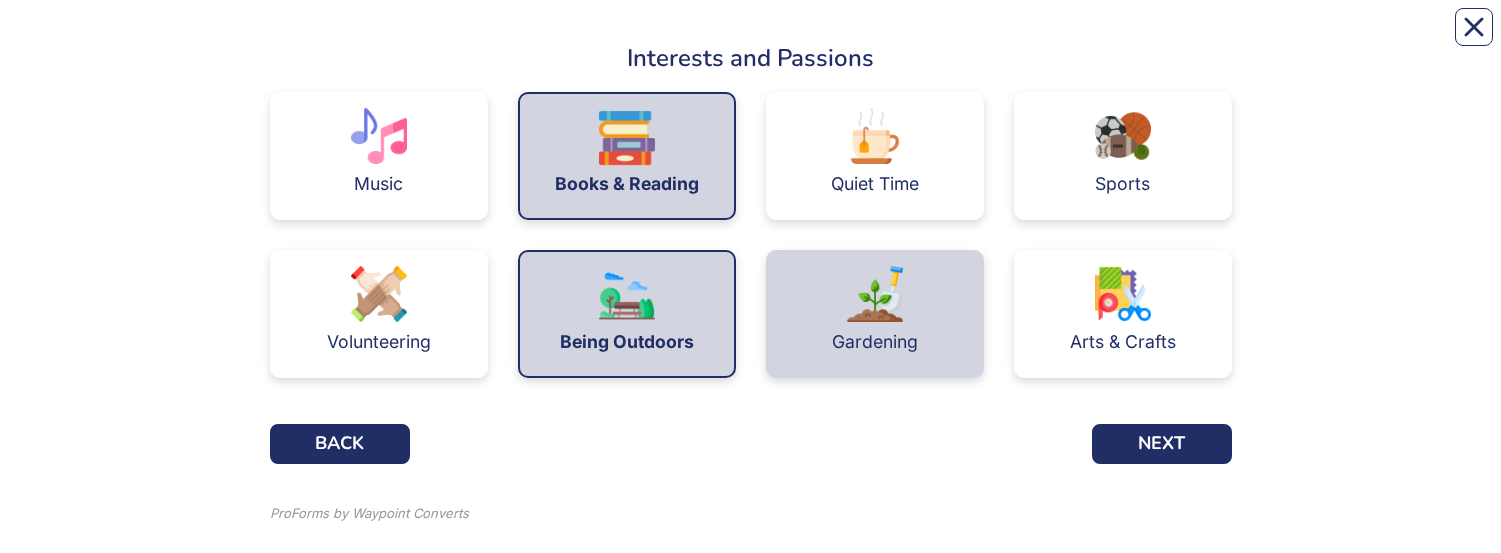 click on "Gardening" at bounding box center [875, 314] 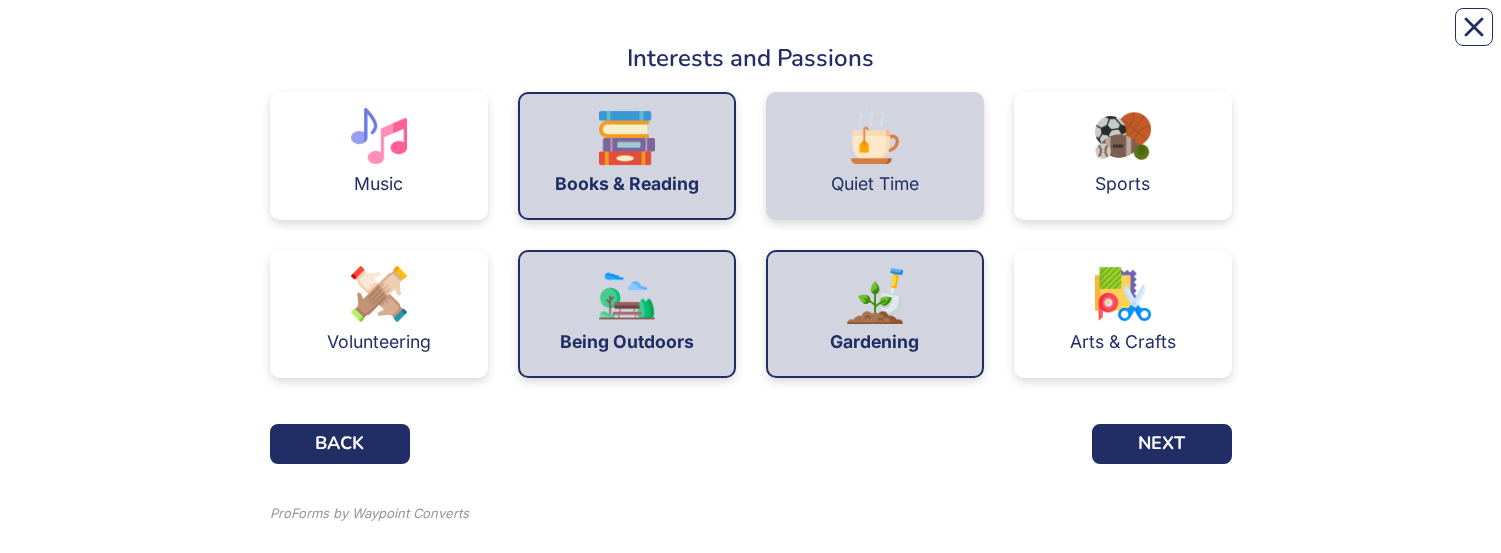 click on "Quiet Time" at bounding box center [875, 184] 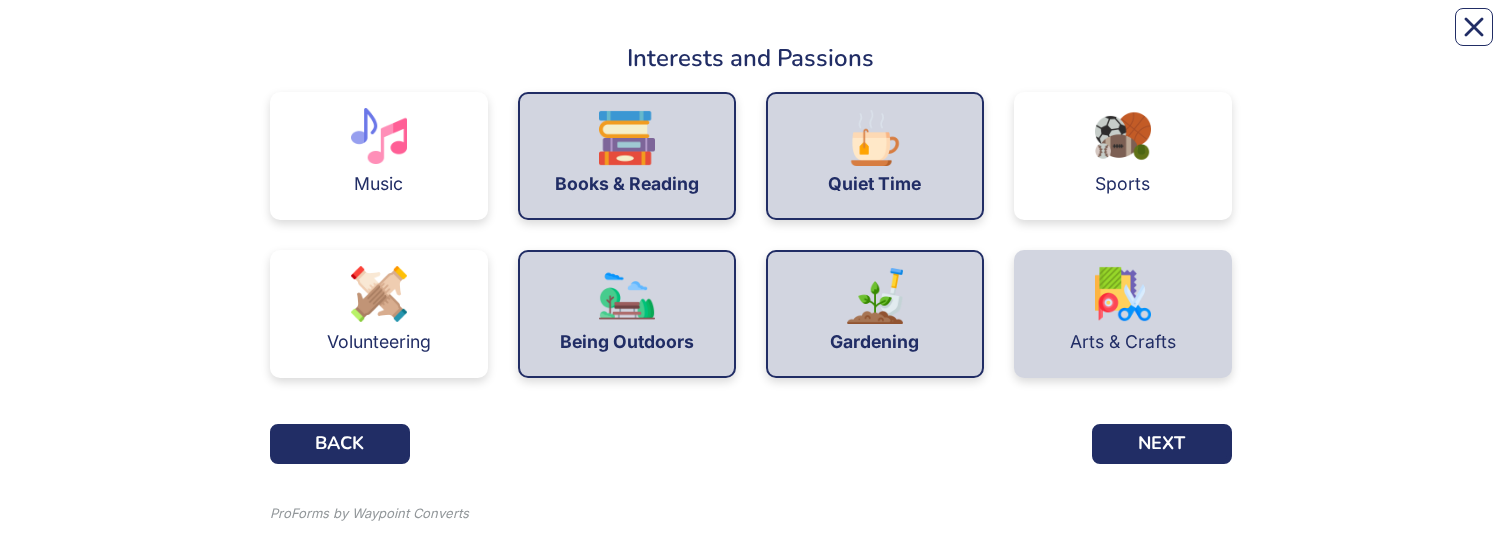 click on "Arts & Crafts" at bounding box center (1123, 314) 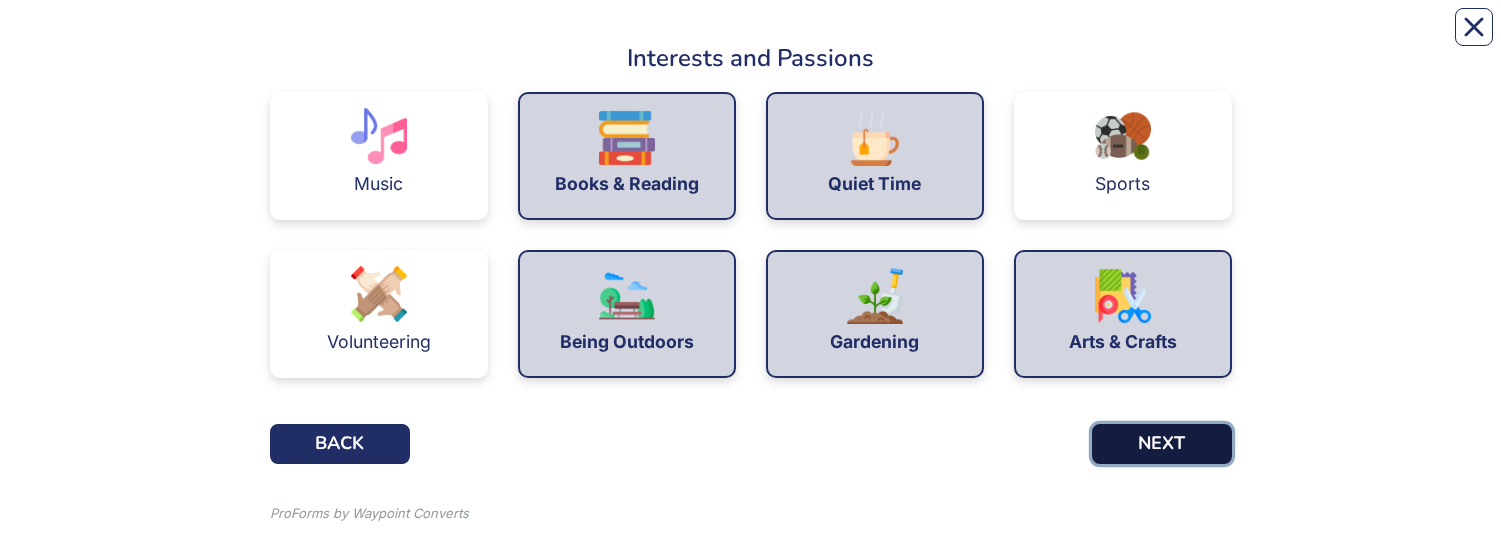 click on "NEXT" at bounding box center (1162, 444) 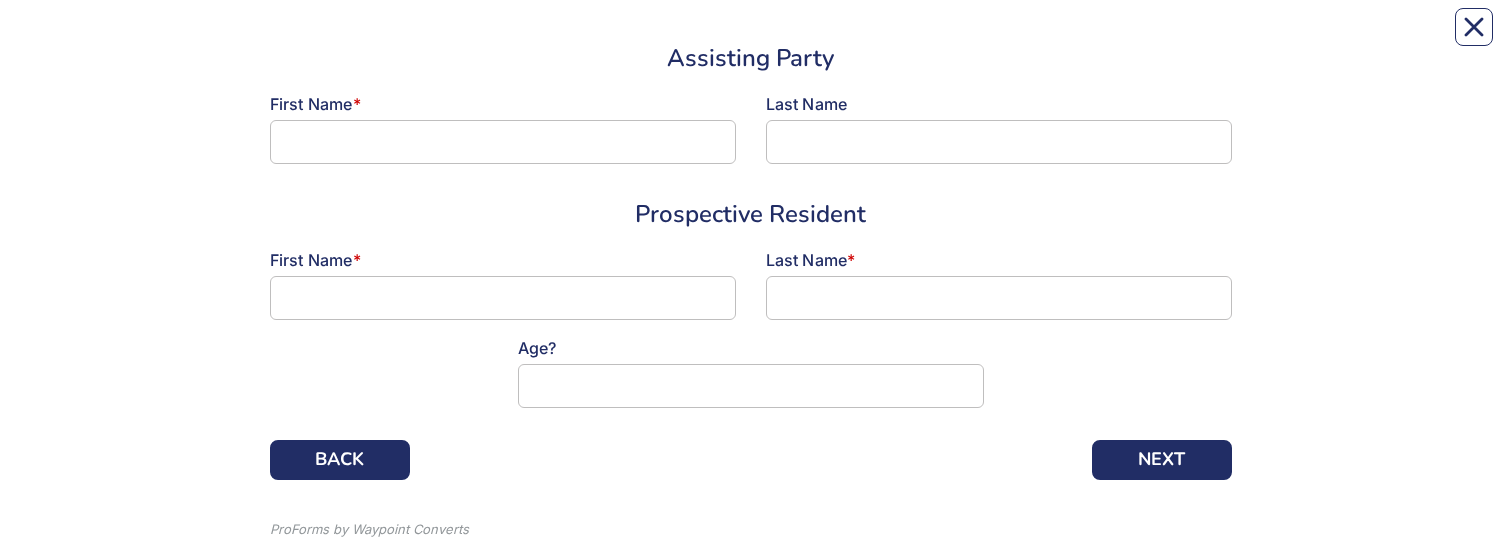 scroll, scrollTop: 0, scrollLeft: 0, axis: both 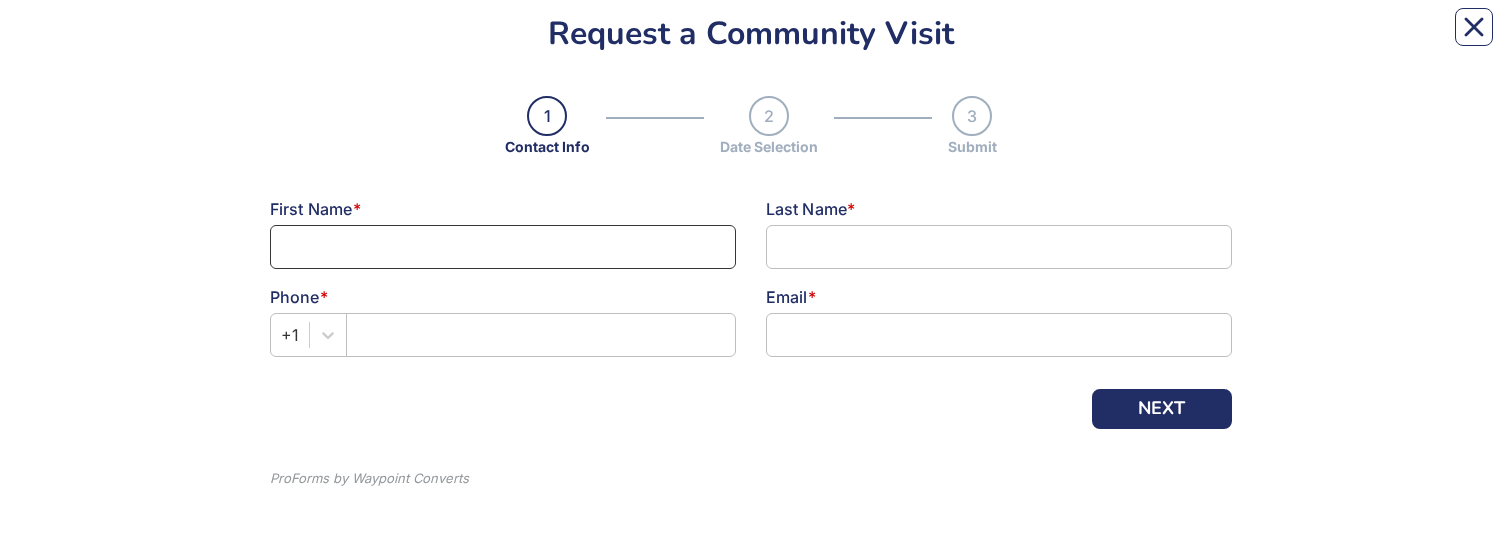 click at bounding box center [503, 247] 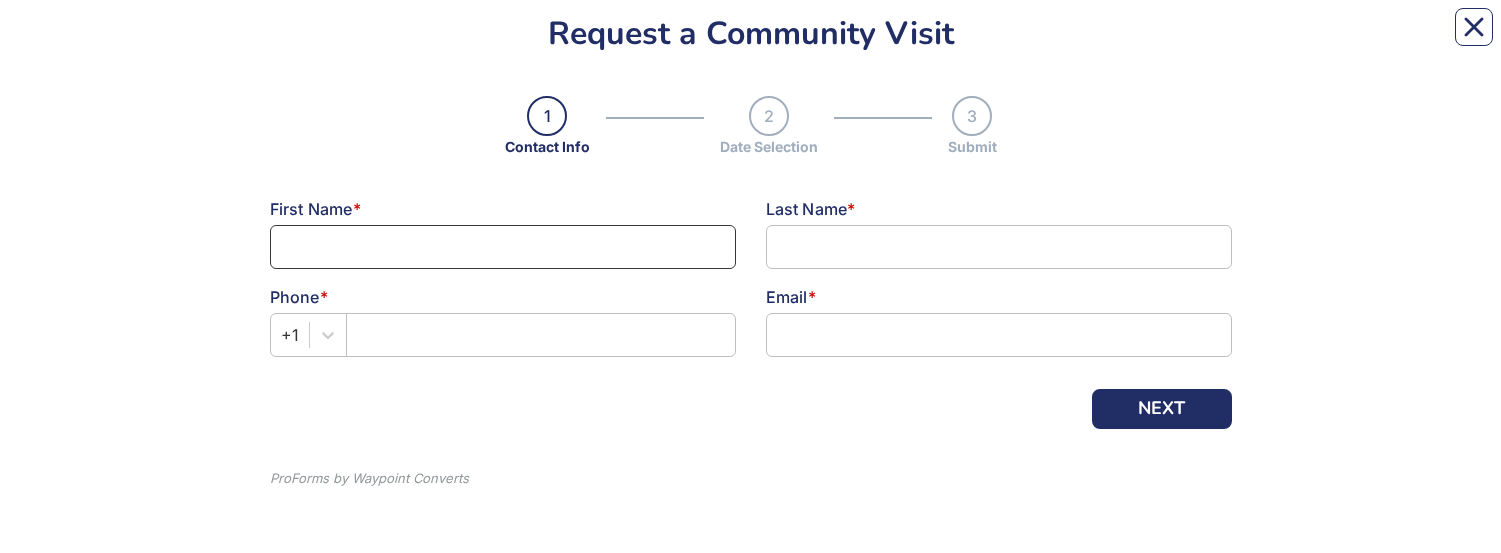 type on "[FIRST]" 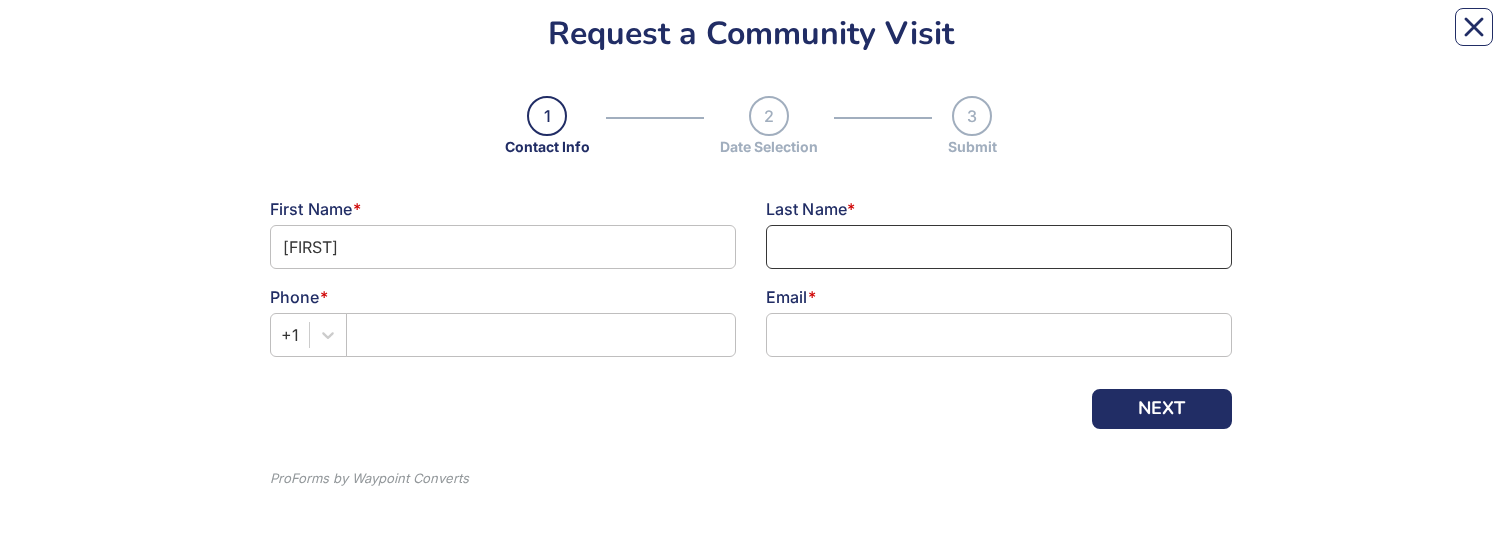 type on "[LAST]" 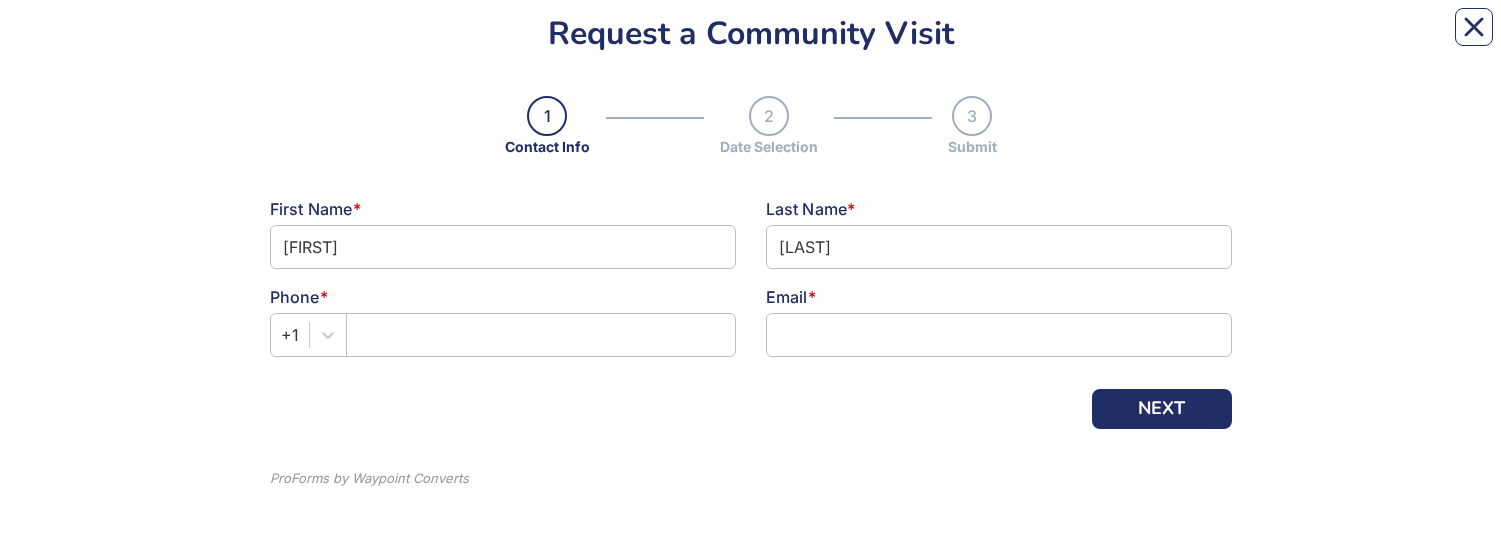 type on "[PHONE]" 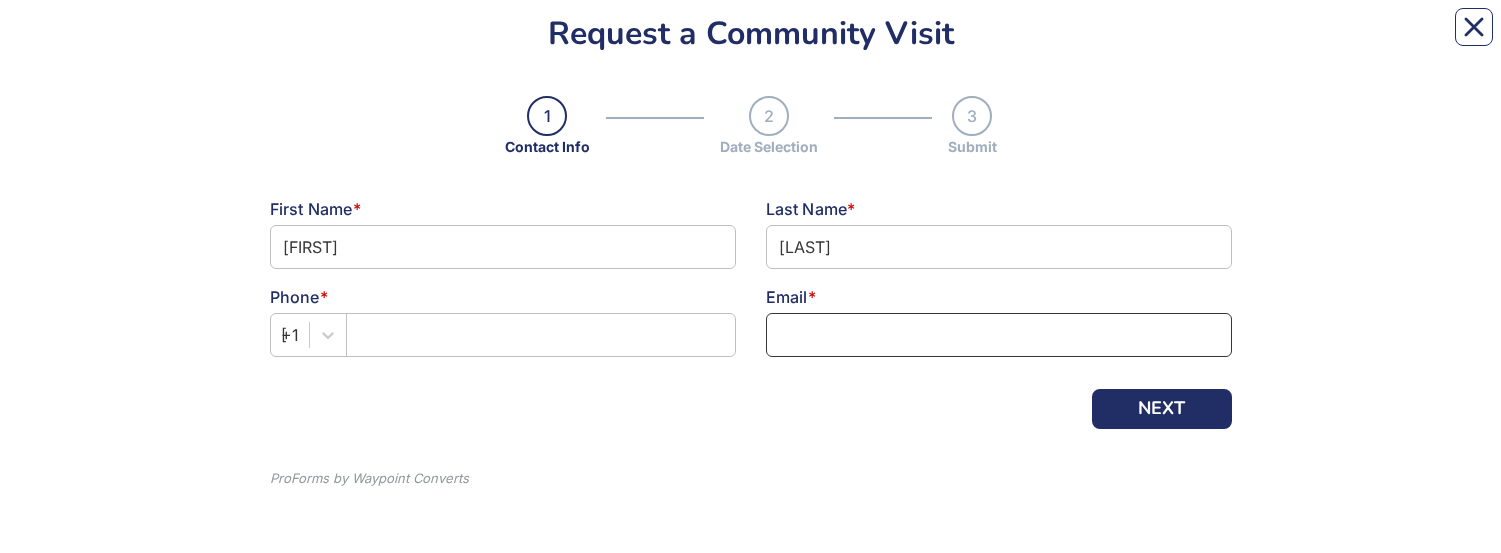 type on "[USERNAME]@[EXAMPLE].com" 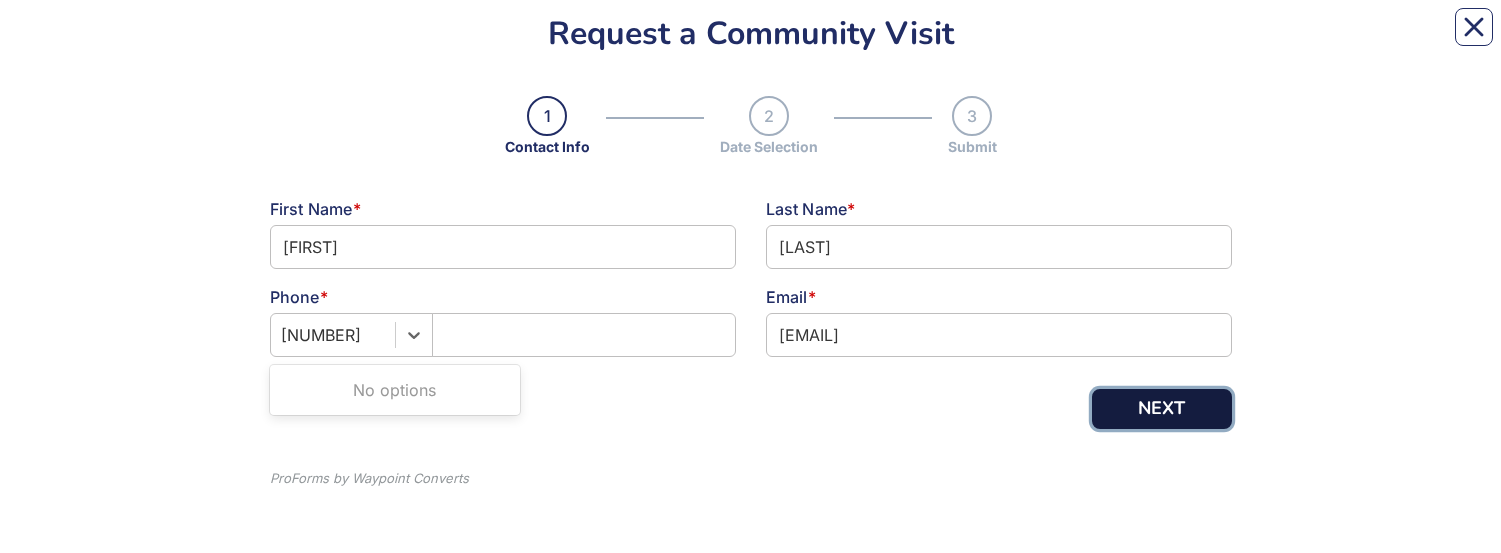 type 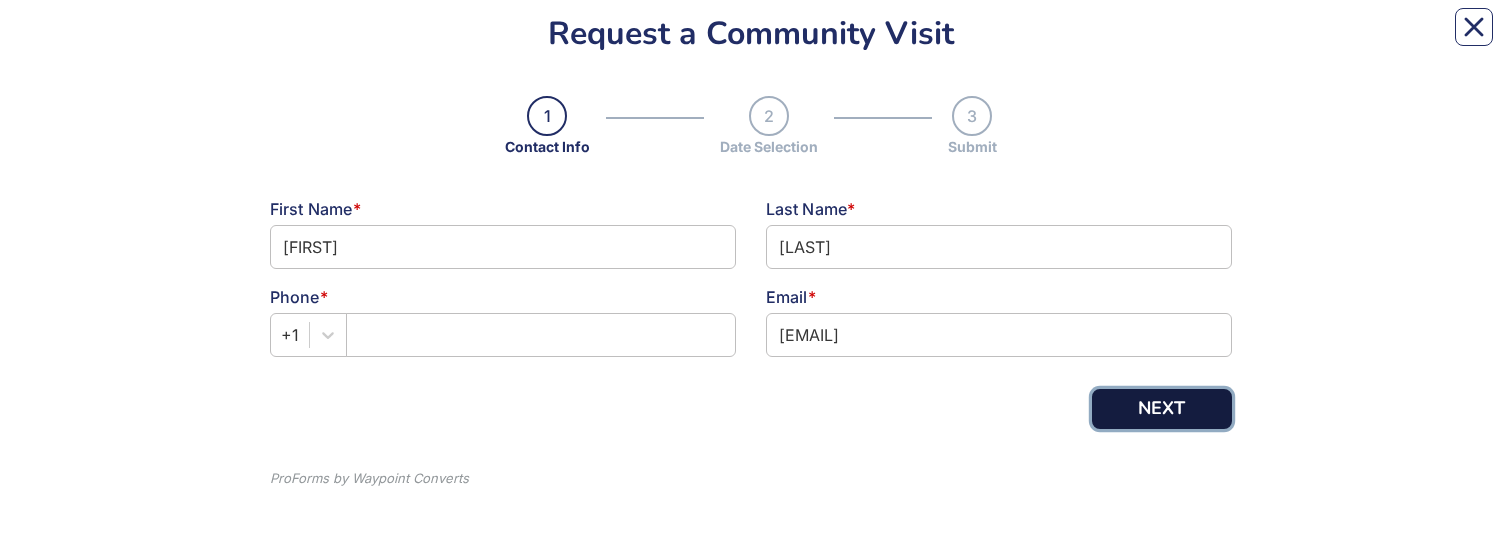 click on "NEXT" at bounding box center (1162, 409) 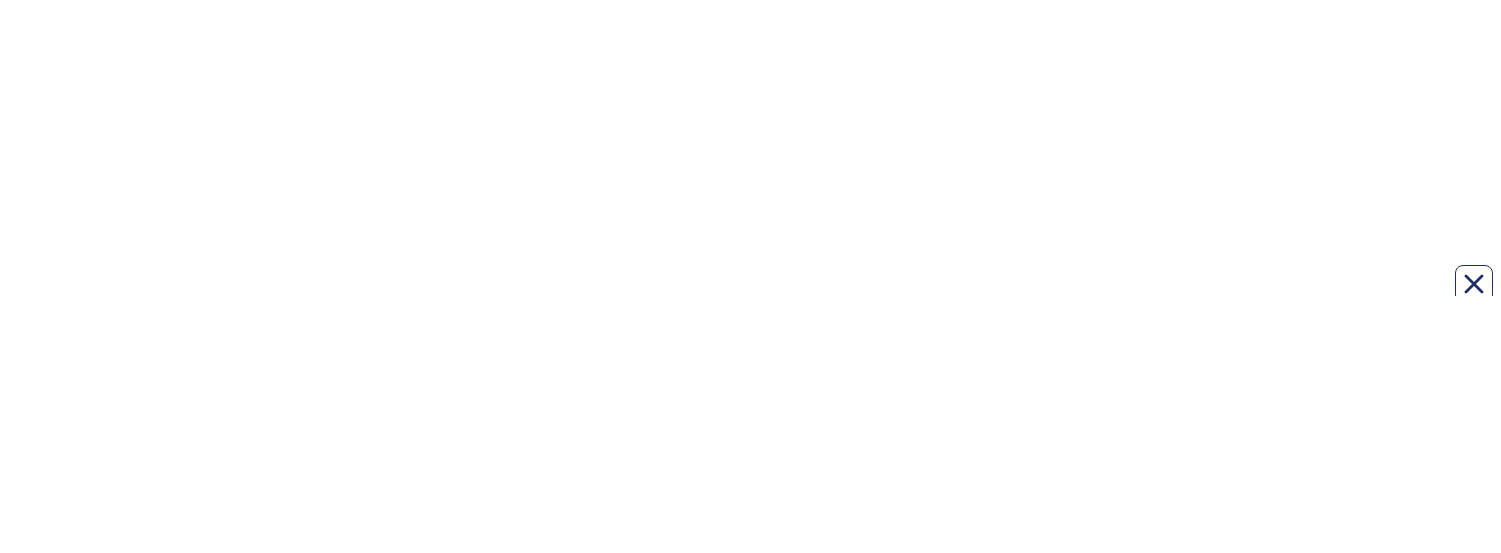 scroll, scrollTop: 0, scrollLeft: 0, axis: both 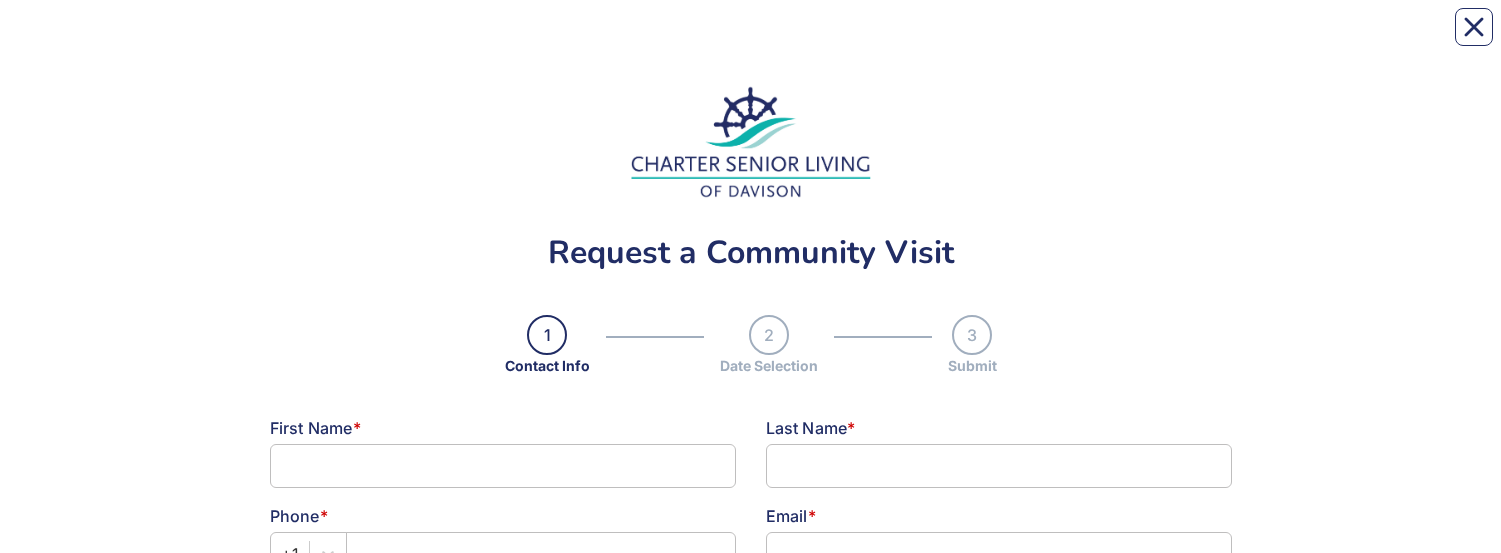 click on "[FIRST] [LAST] *" at bounding box center [503, 428] 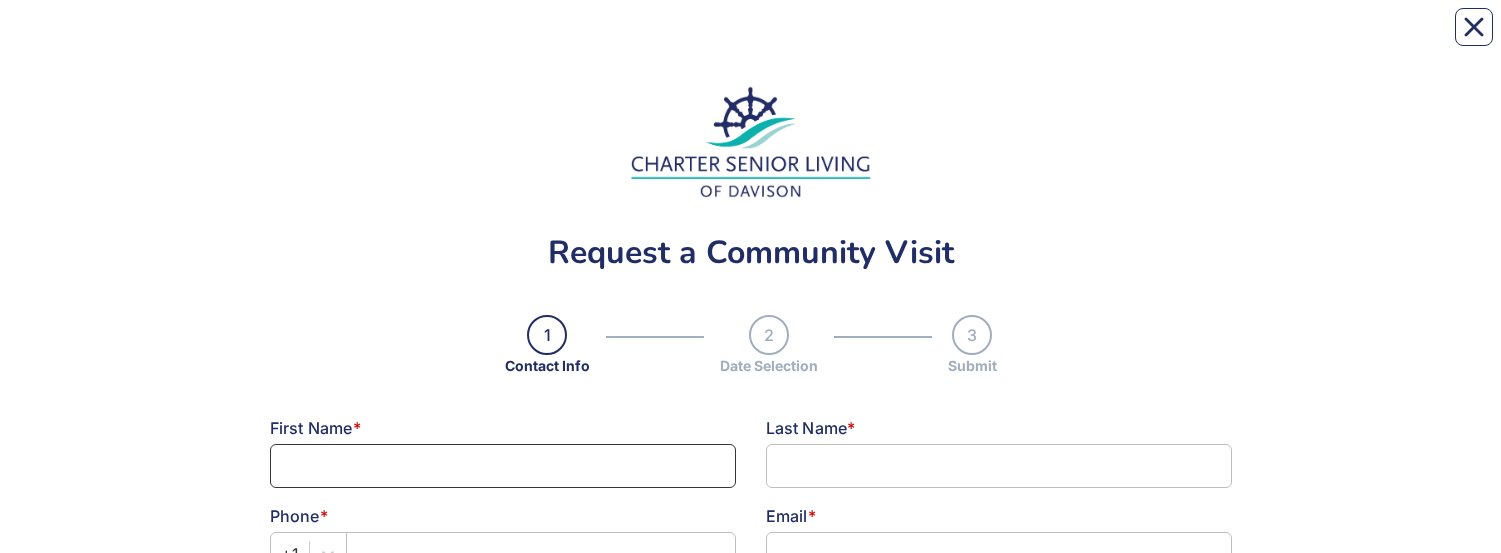 click at bounding box center [503, 466] 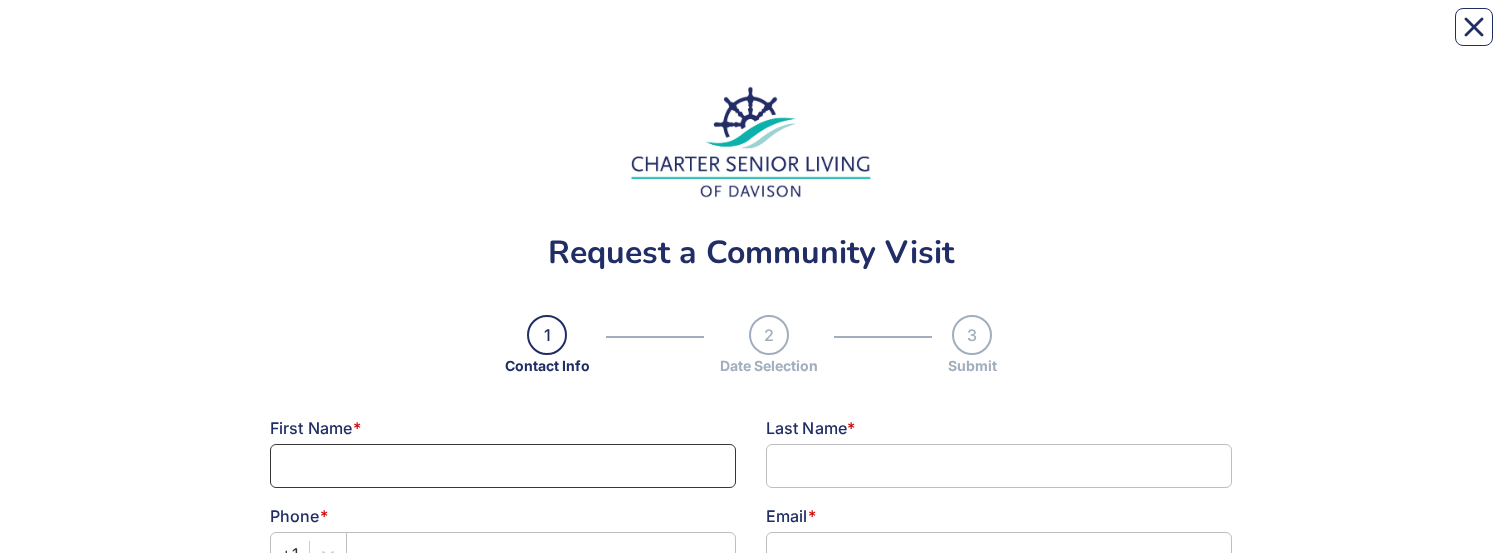 type on "[FIRST]" 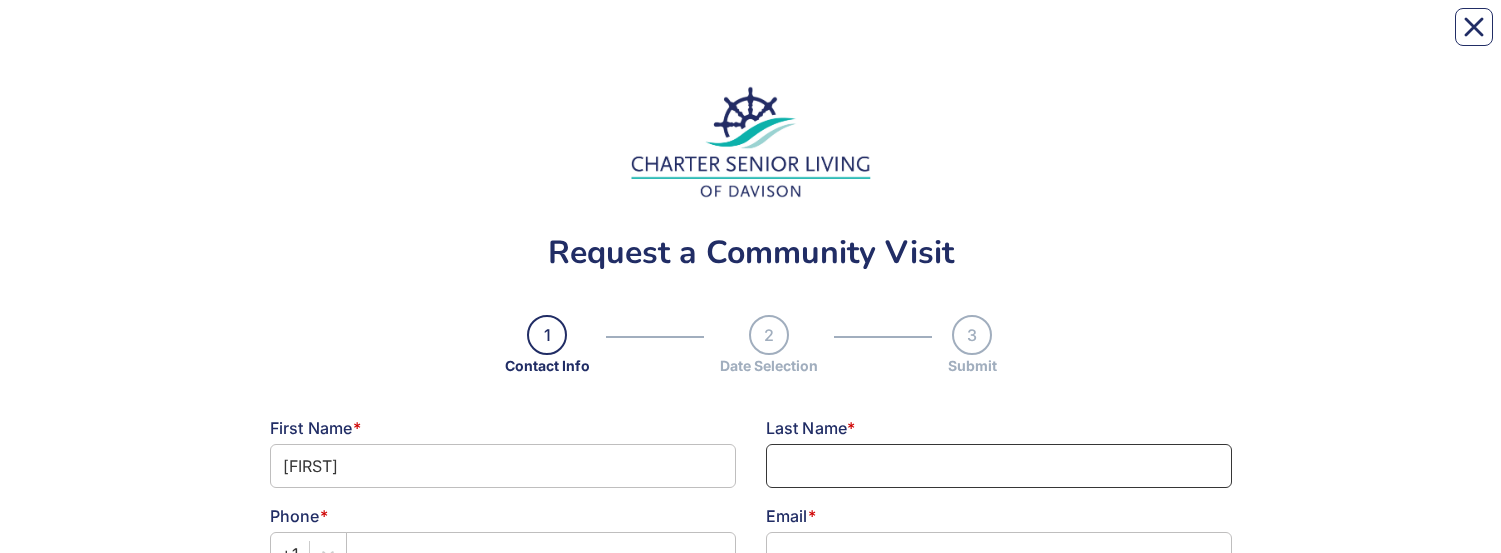 type on "[LAST]" 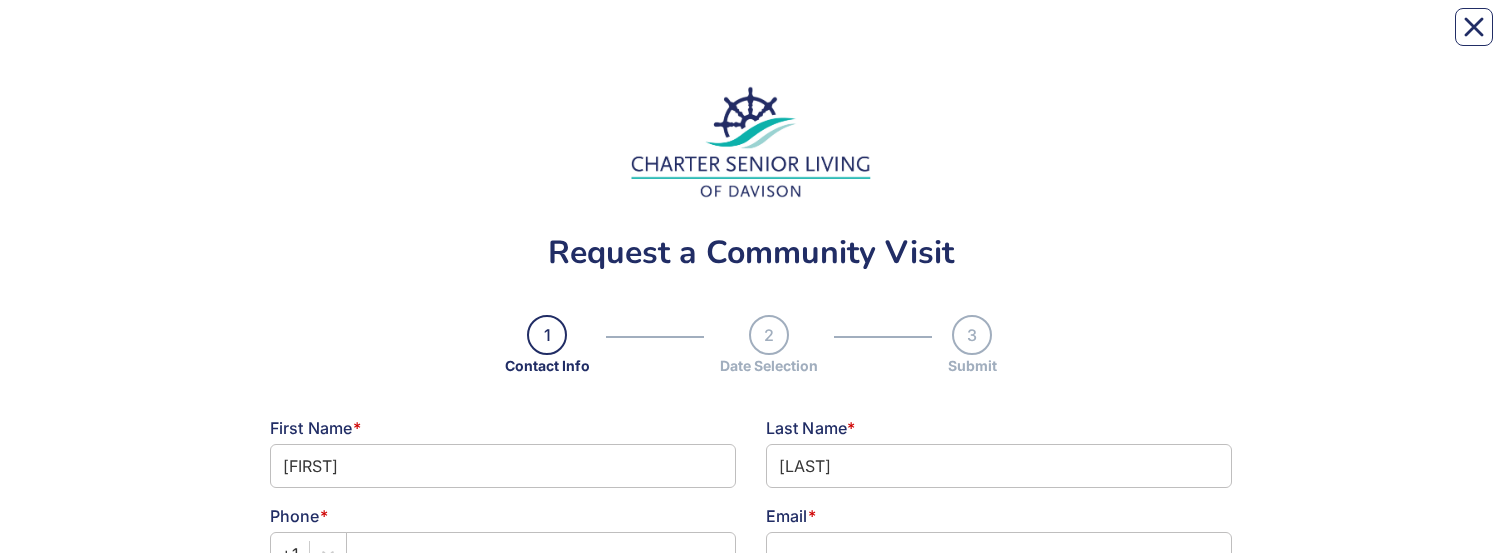 type on "[PHONE]" 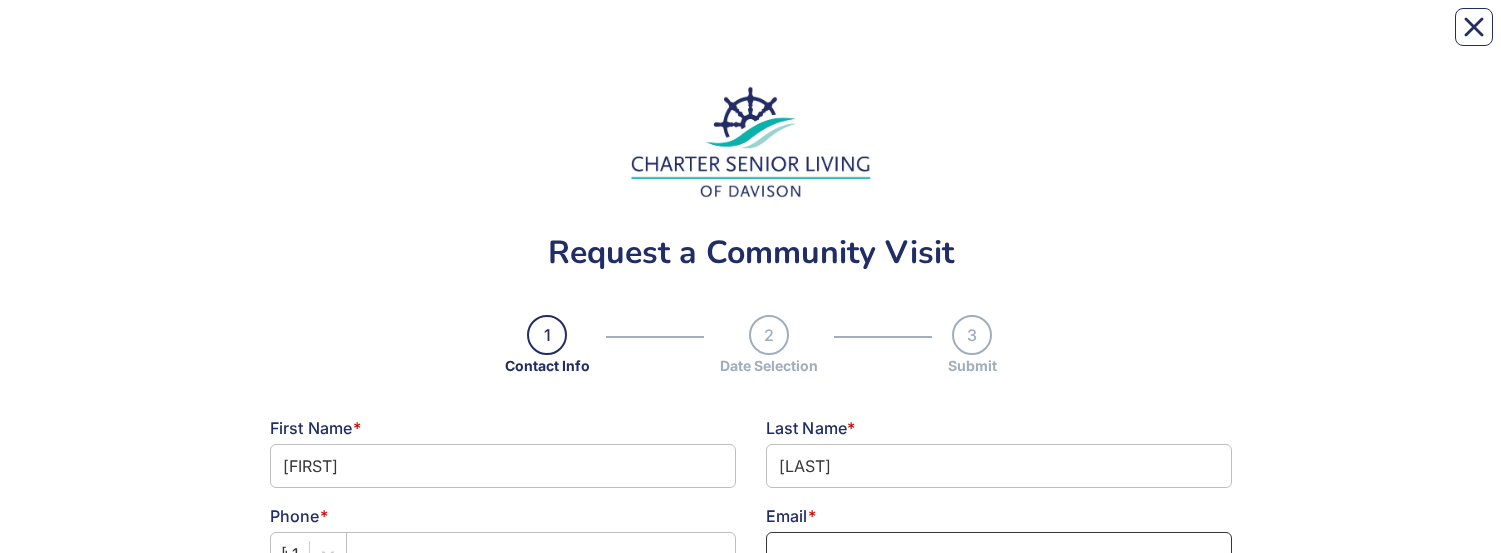 type on "[USERNAME]@[EXAMPLE].com" 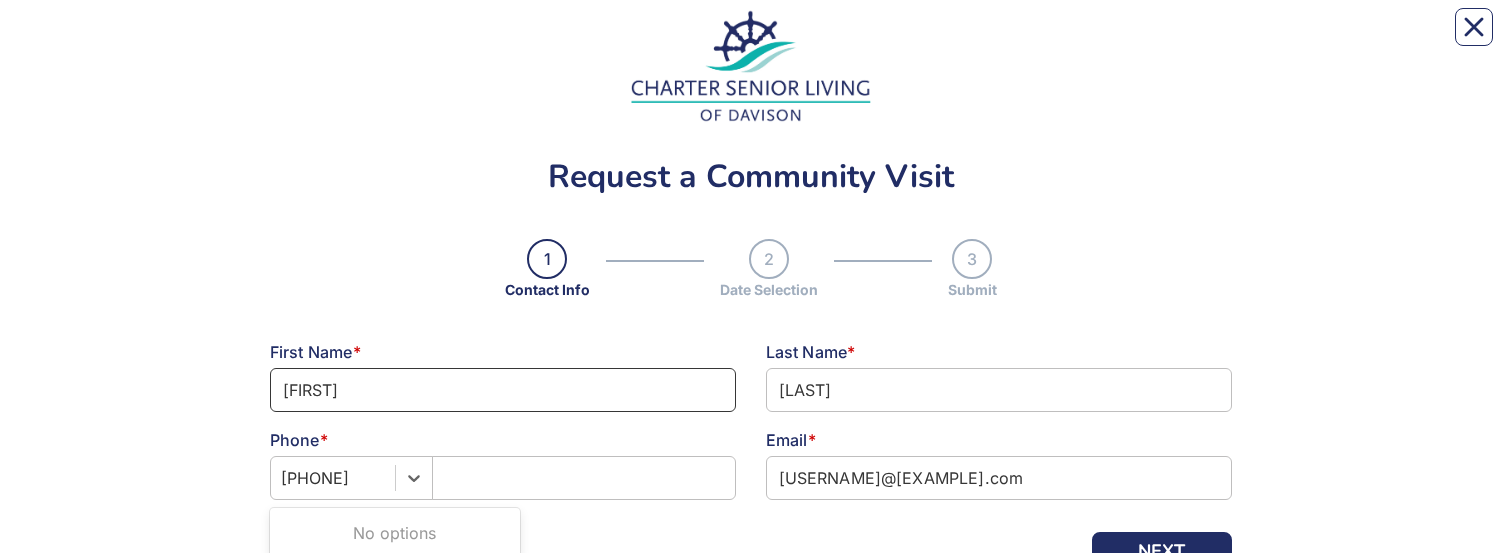 scroll, scrollTop: 87, scrollLeft: 0, axis: vertical 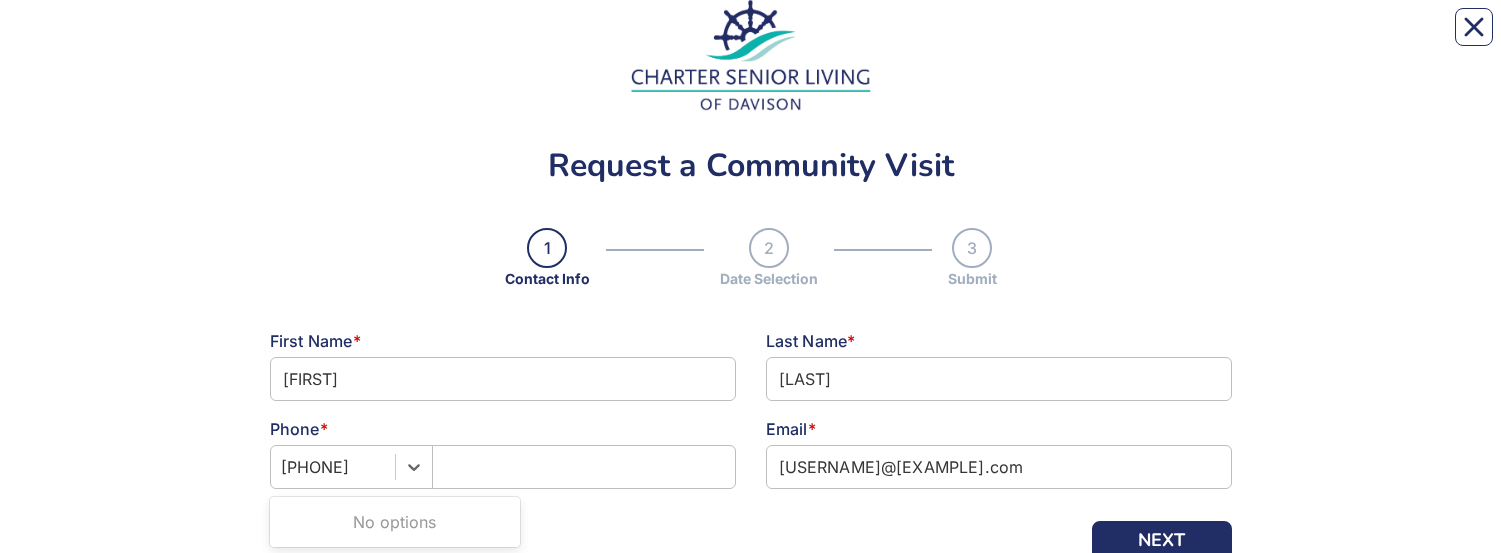 click on "1 Contact Info 2 Date Selection 3 Submit" at bounding box center [751, 274] 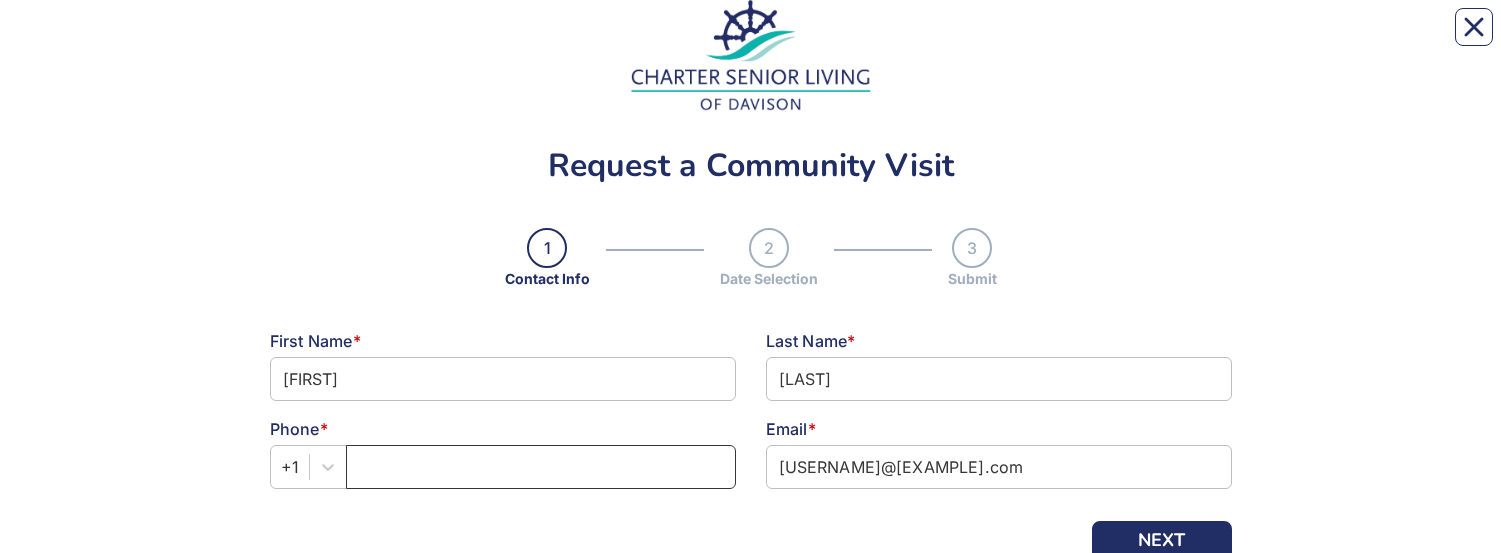 click at bounding box center (541, 467) 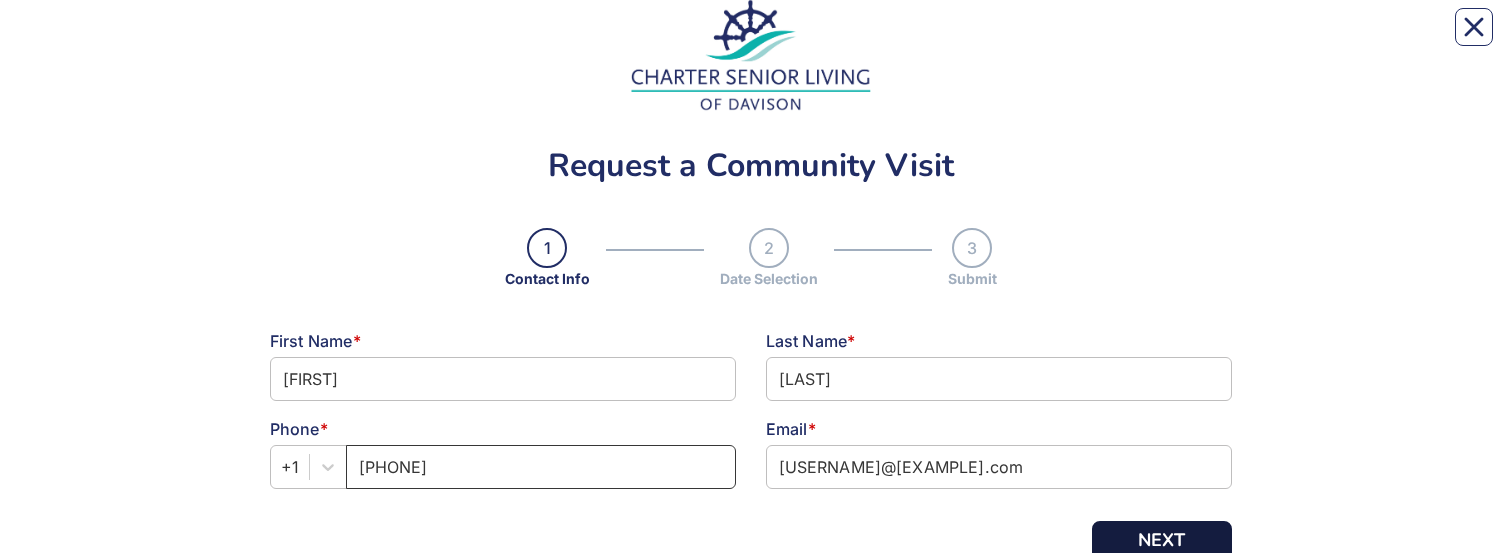 type on "[PHONE]" 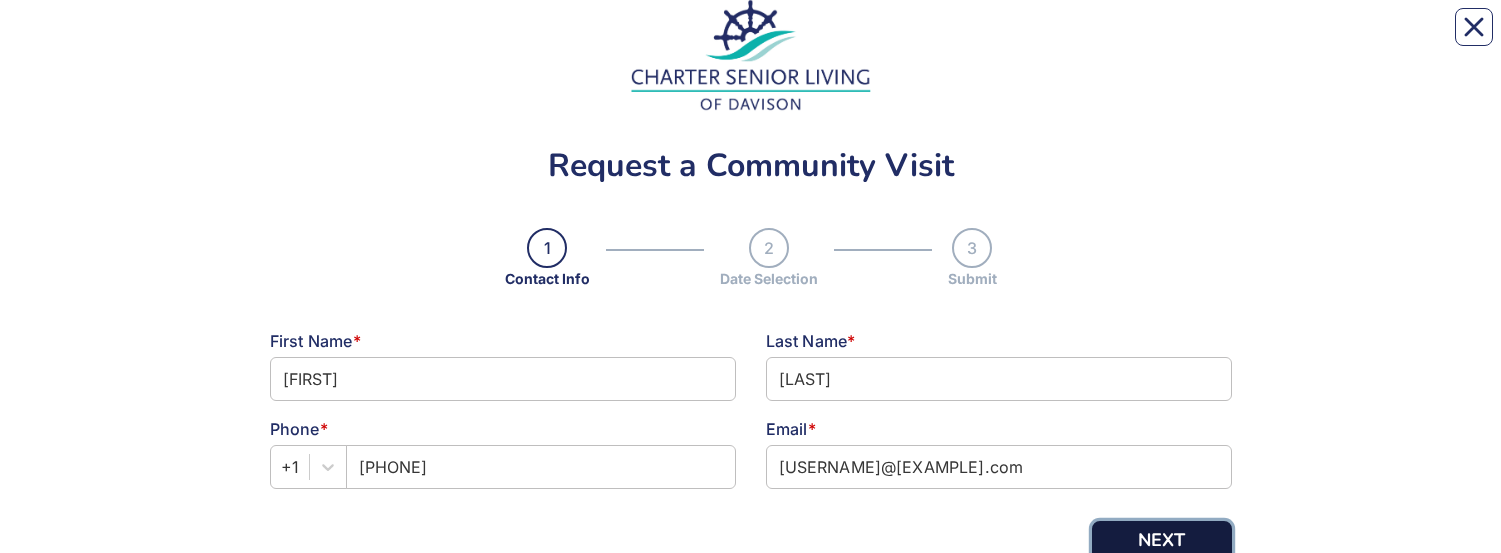 click on "NEXT" at bounding box center [1162, 541] 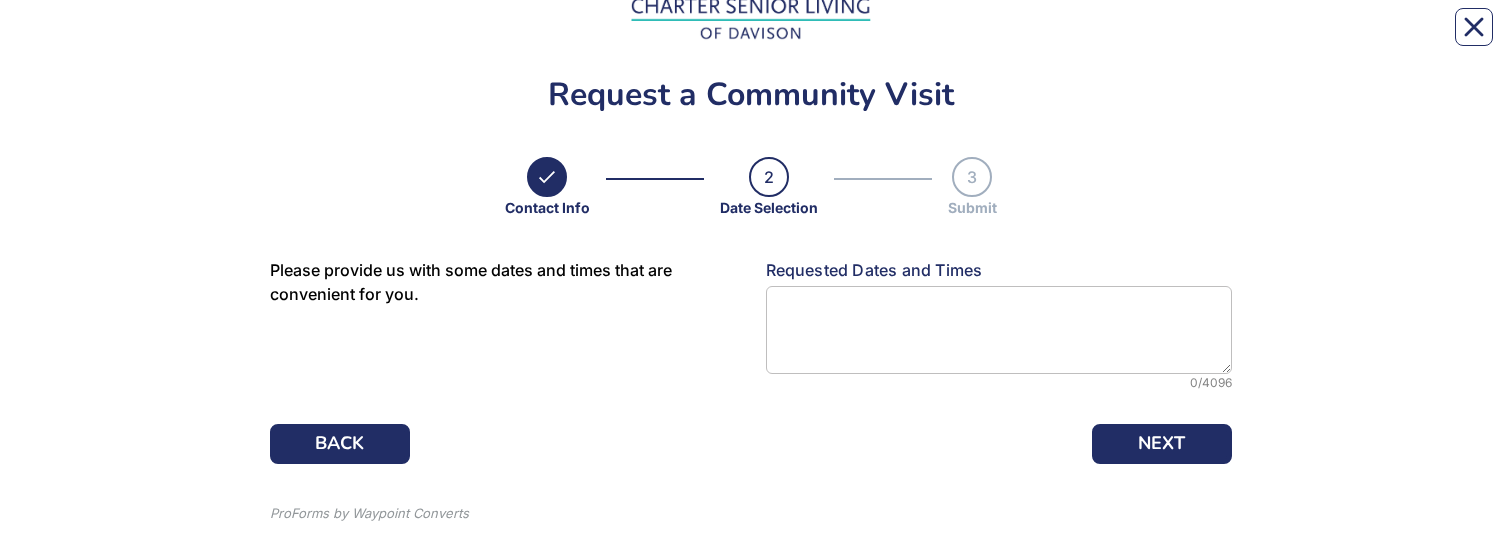 scroll, scrollTop: 154, scrollLeft: 0, axis: vertical 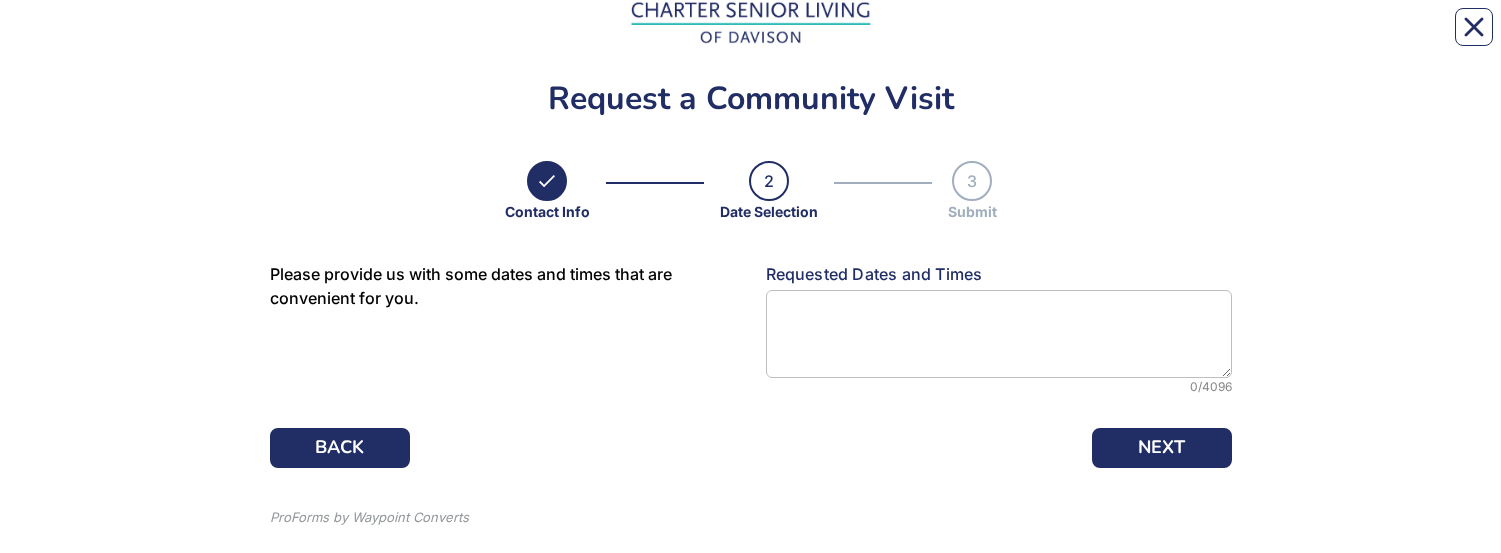 click on "Please provide us with some dates and times that are convenient for you." at bounding box center [503, 286] 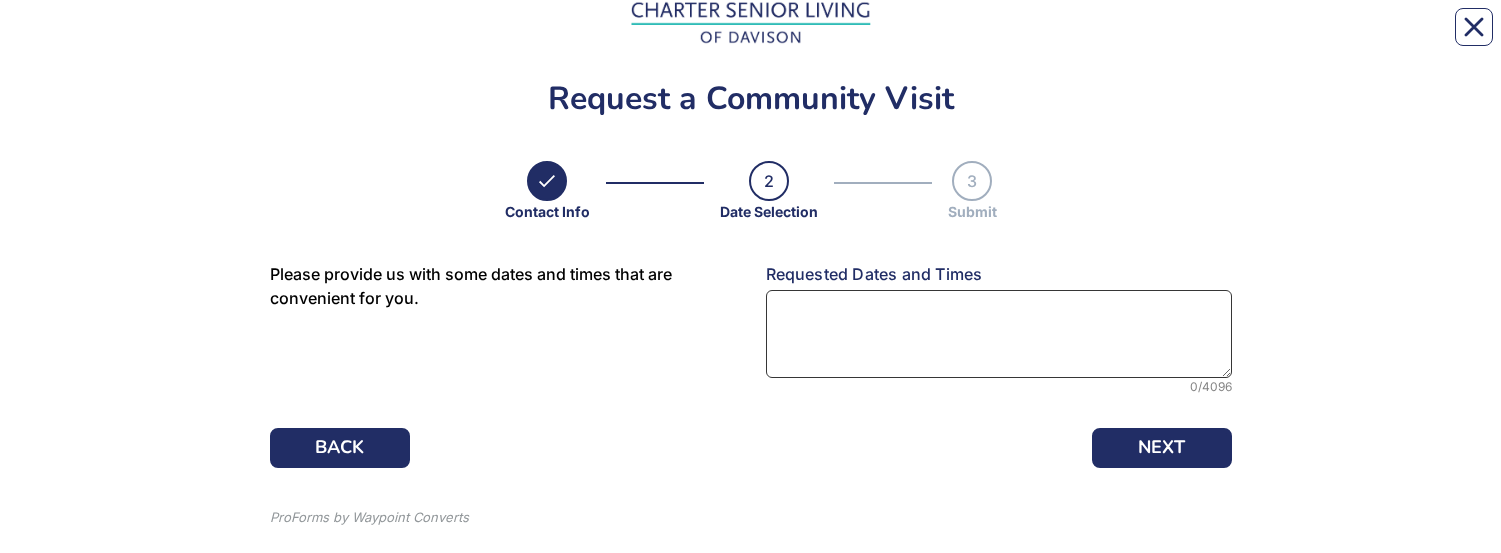 click at bounding box center (999, 334) 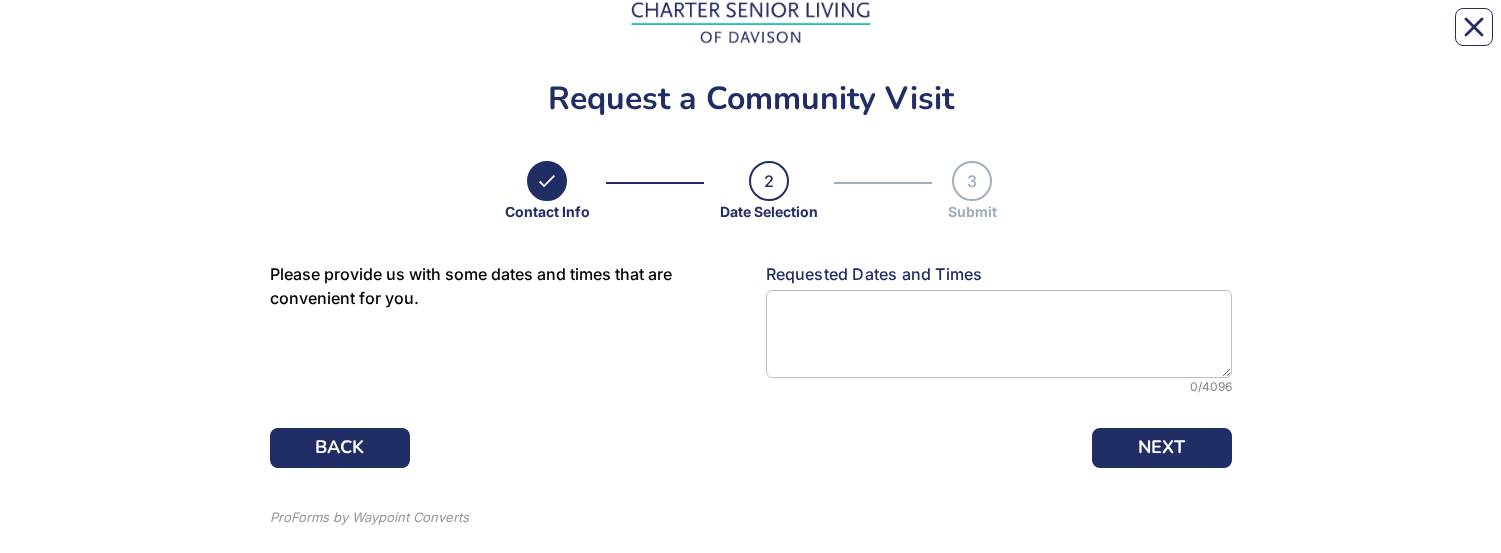 click on "Please provide us with some dates and times that are convenient for you." at bounding box center (503, 286) 